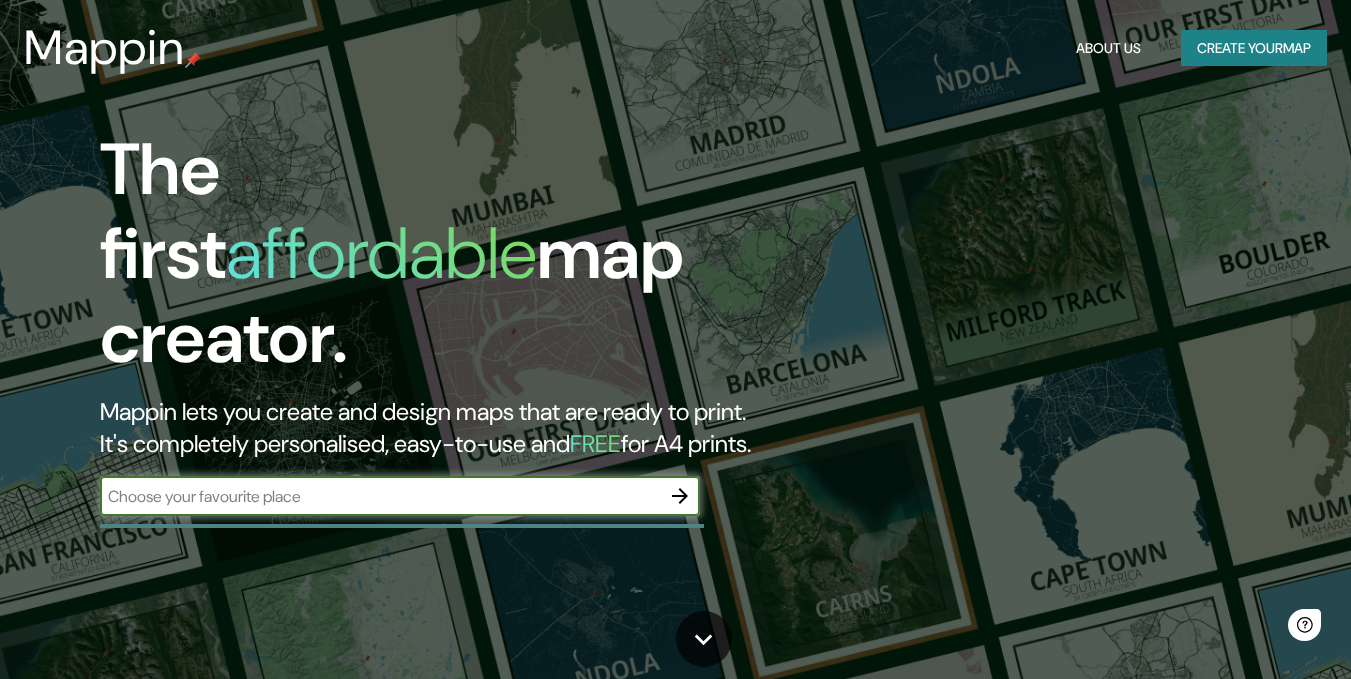 scroll, scrollTop: 0, scrollLeft: 0, axis: both 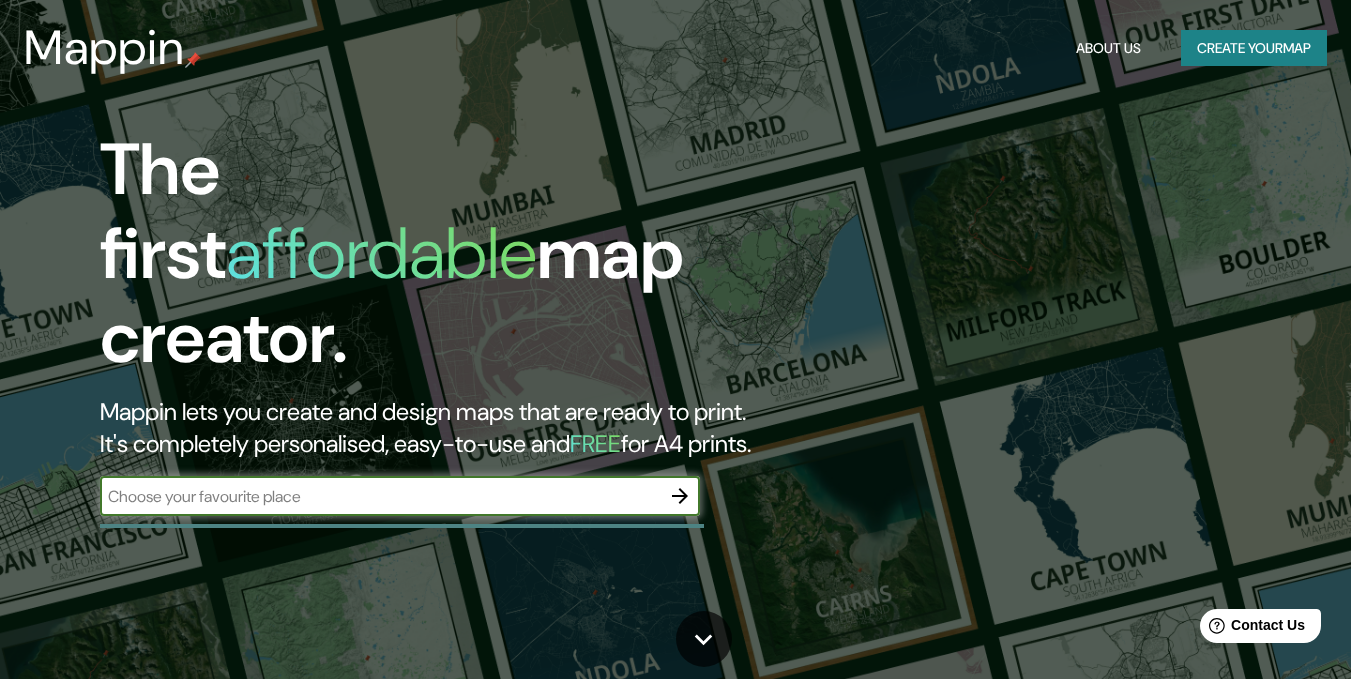 click at bounding box center [380, 496] 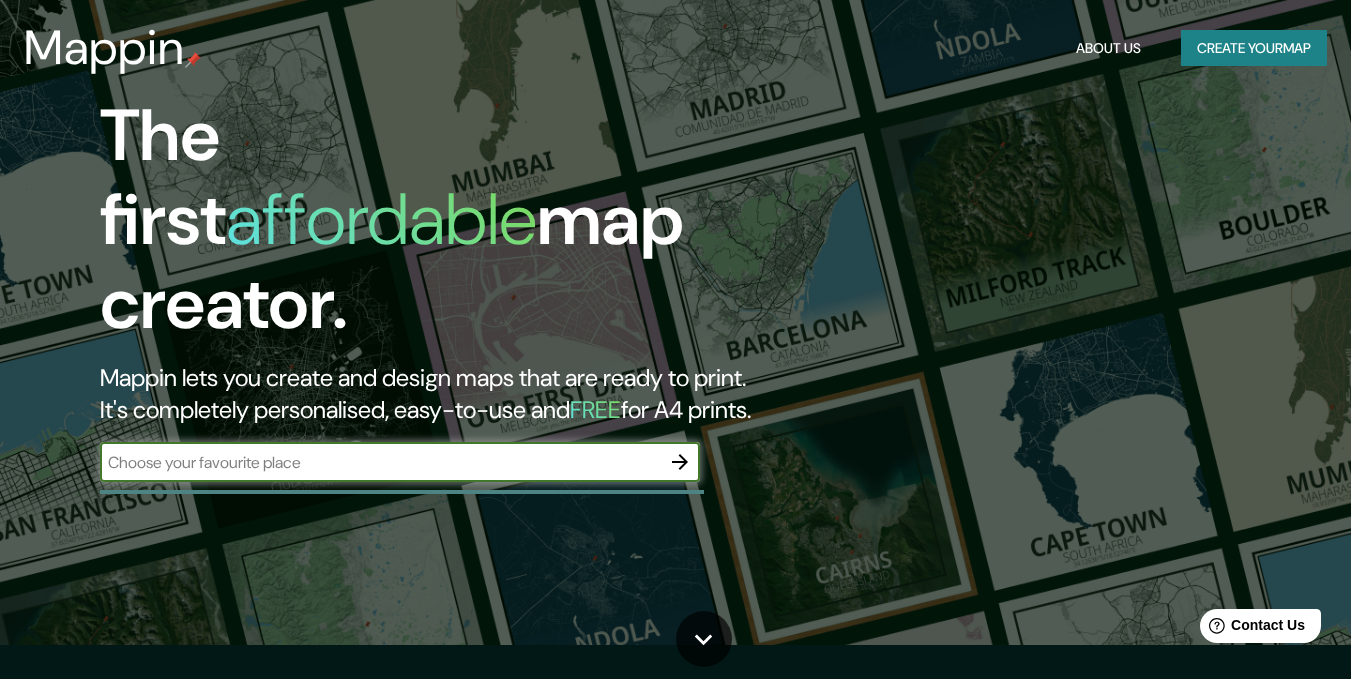 scroll, scrollTop: 0, scrollLeft: 0, axis: both 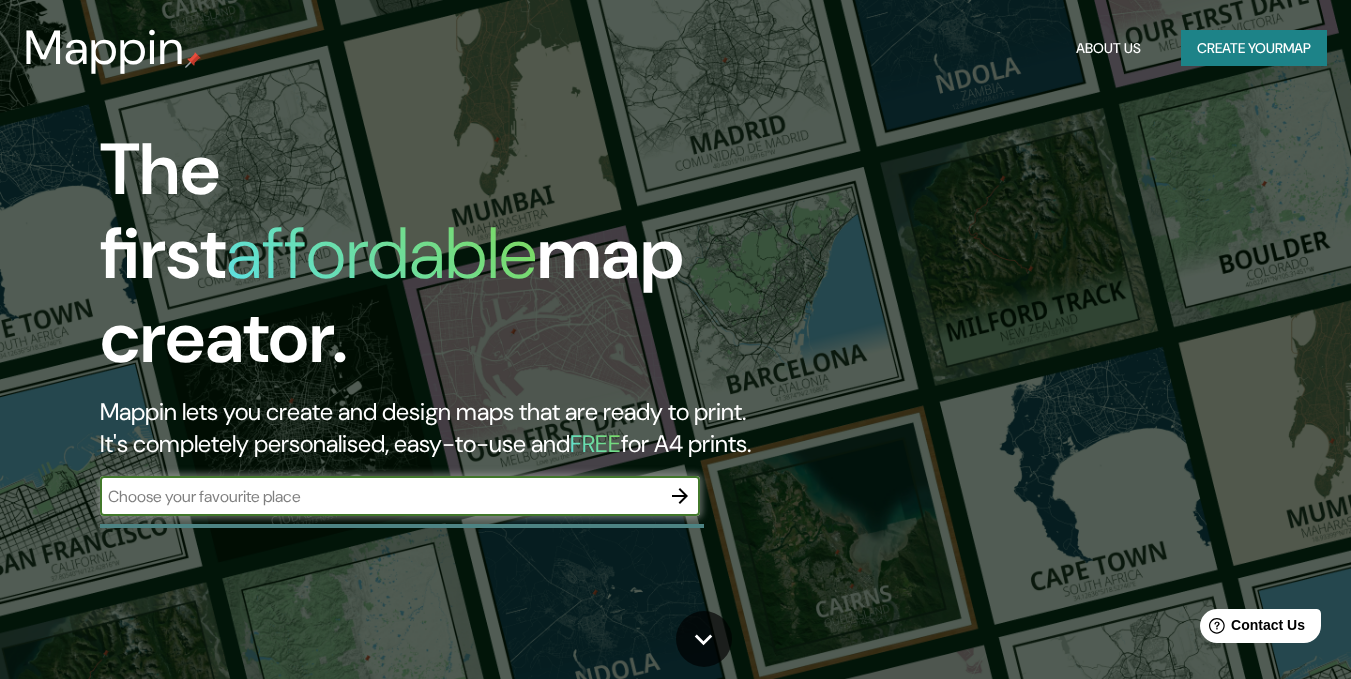 click on "Create your   map" at bounding box center [1254, 48] 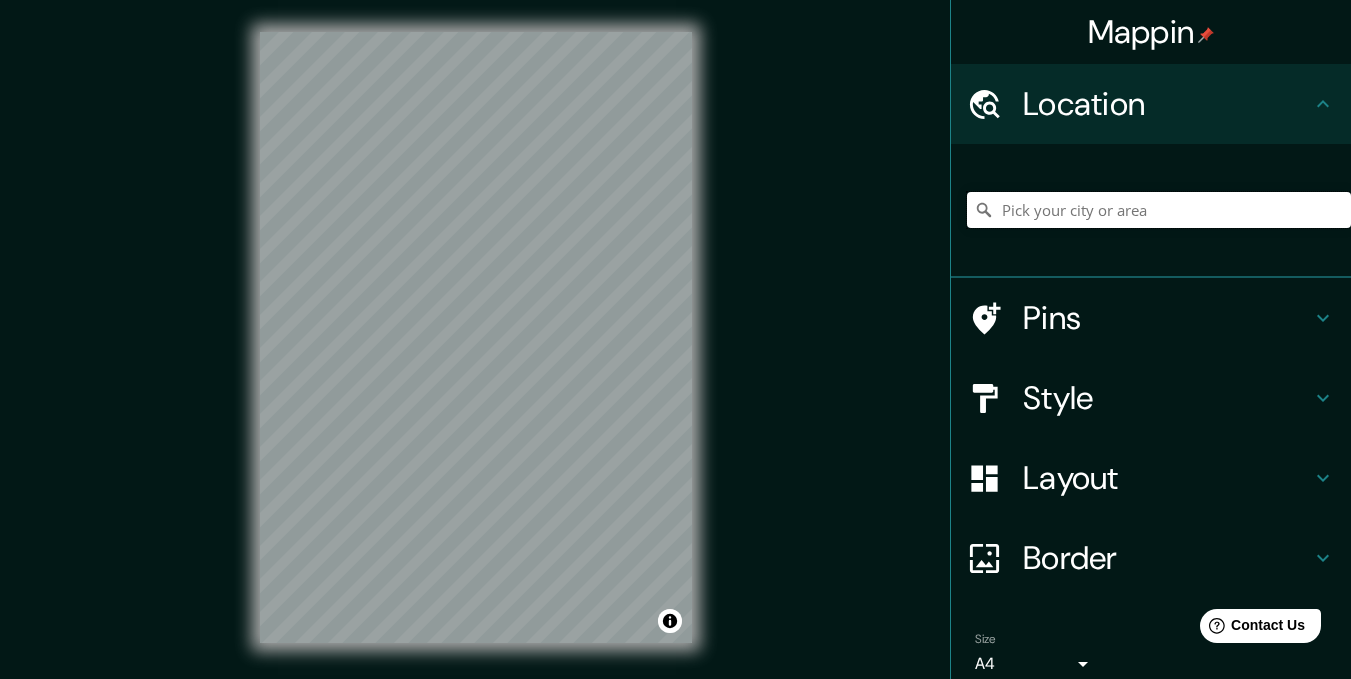 click at bounding box center (1159, 210) 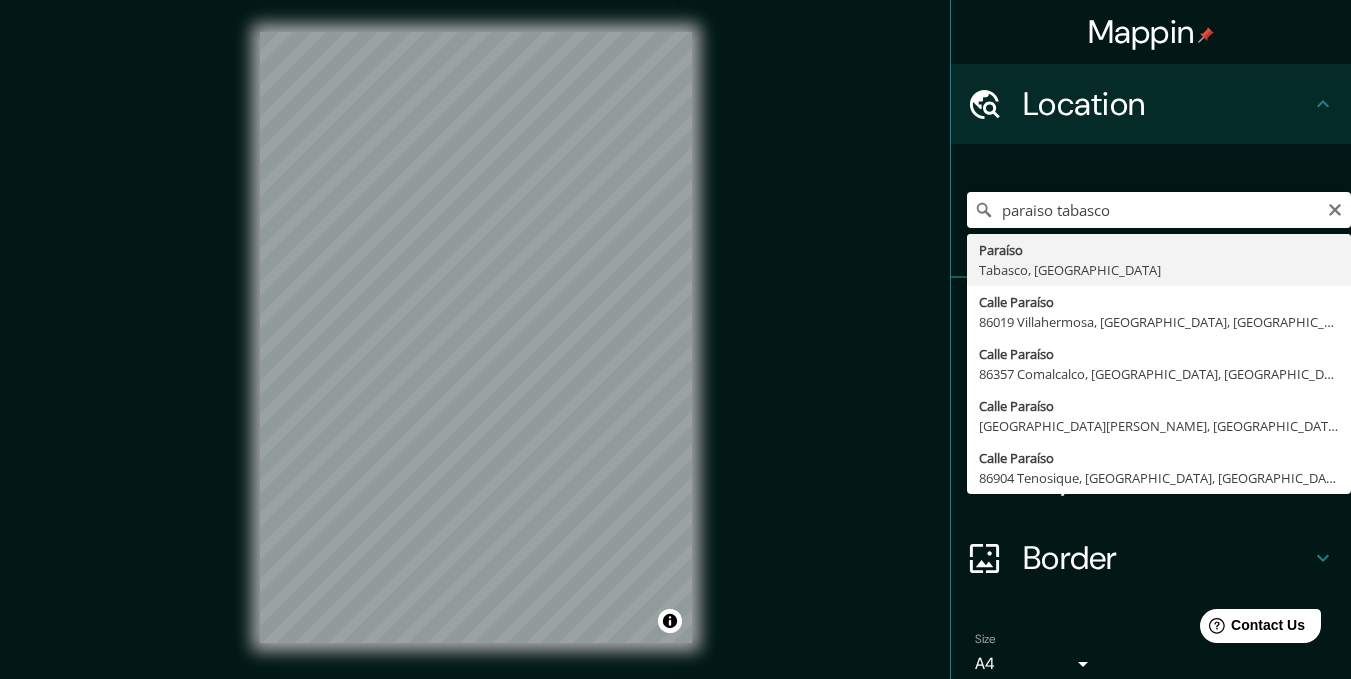 type on "Paraíso, Tabasco, México" 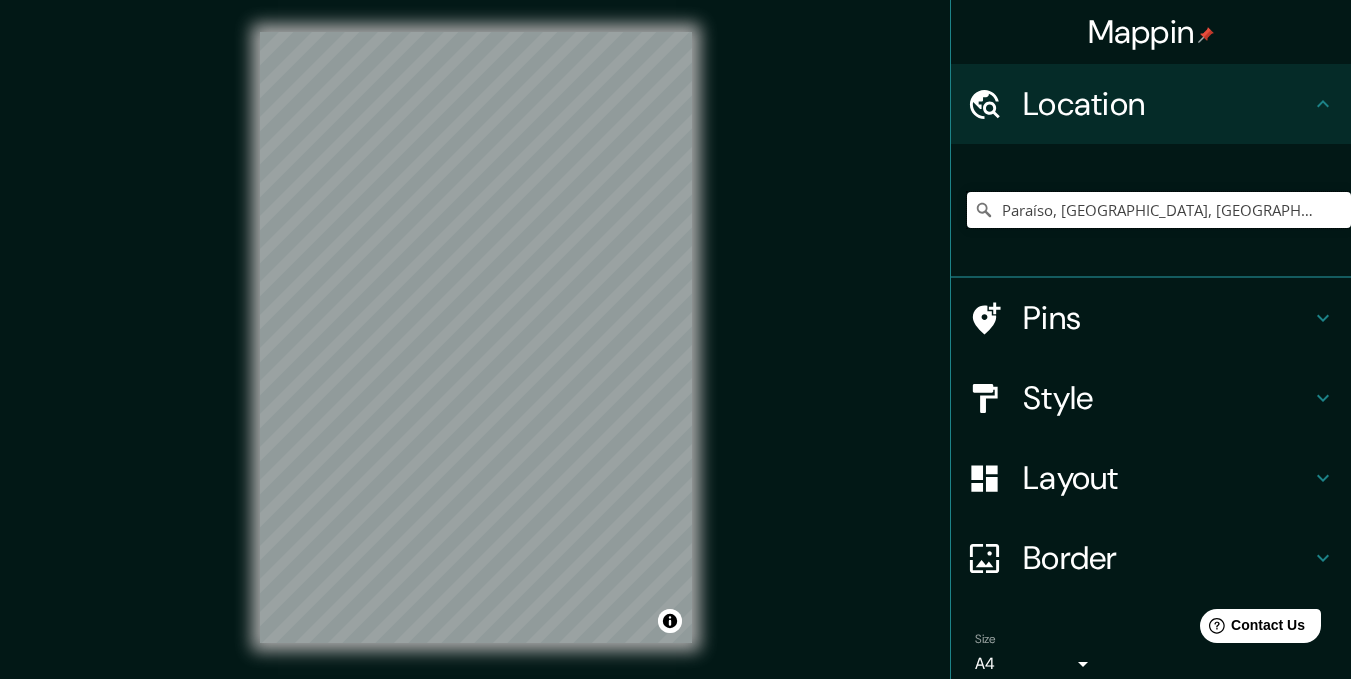 scroll, scrollTop: 86, scrollLeft: 0, axis: vertical 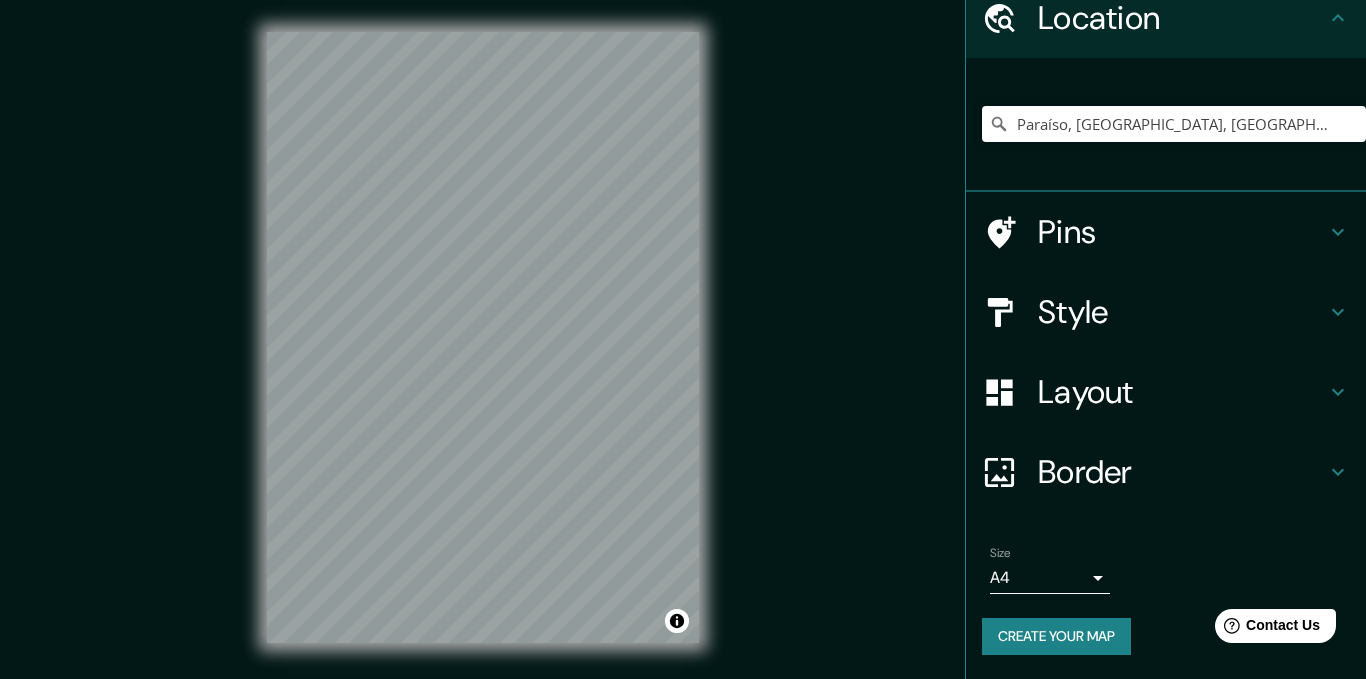 click on "Mappin Location Paraíso, Tabasco, México Pins Style Layout Border Choose a border.  Hint : you can make layers of the frame opaque to create some cool effects. None Simple Transparent Fancy Size A4 single Create your map © Mapbox   © OpenStreetMap   Improve this map Any problems, suggestions, or concerns please email    help@mappin.pro . . ." at bounding box center (683, 339) 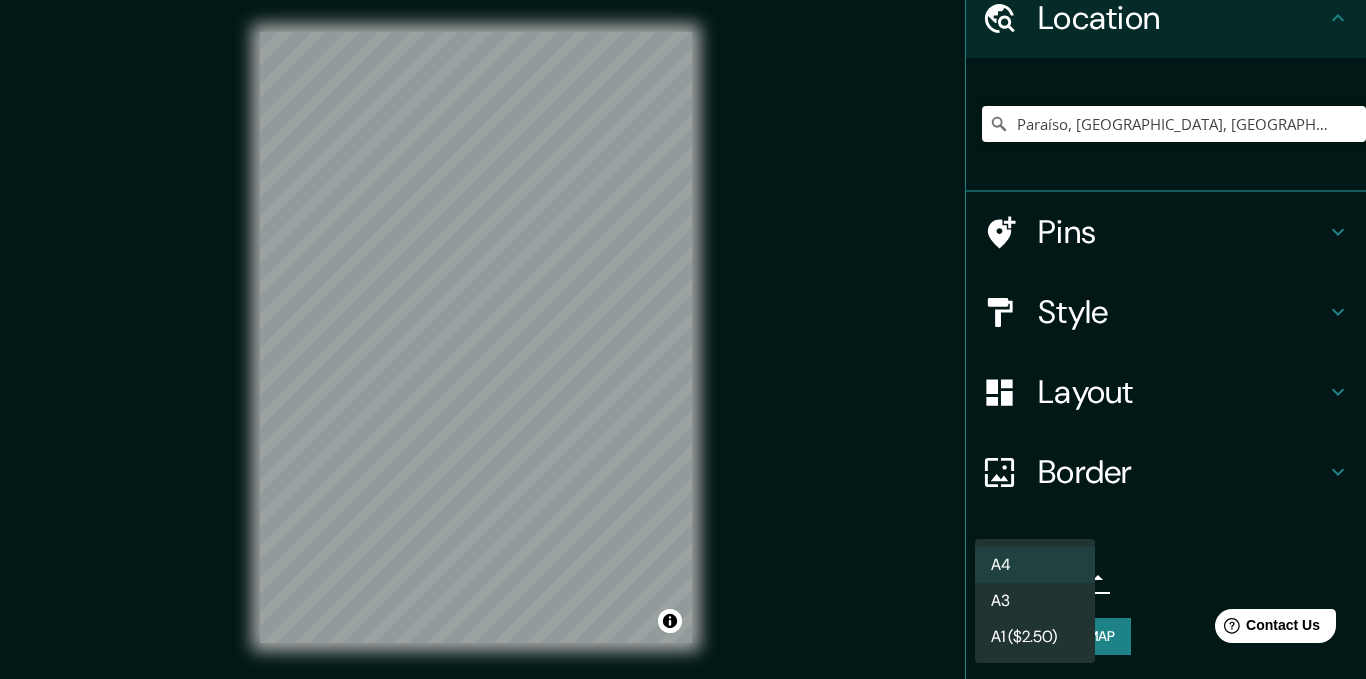 click on "A3" at bounding box center [1035, 601] 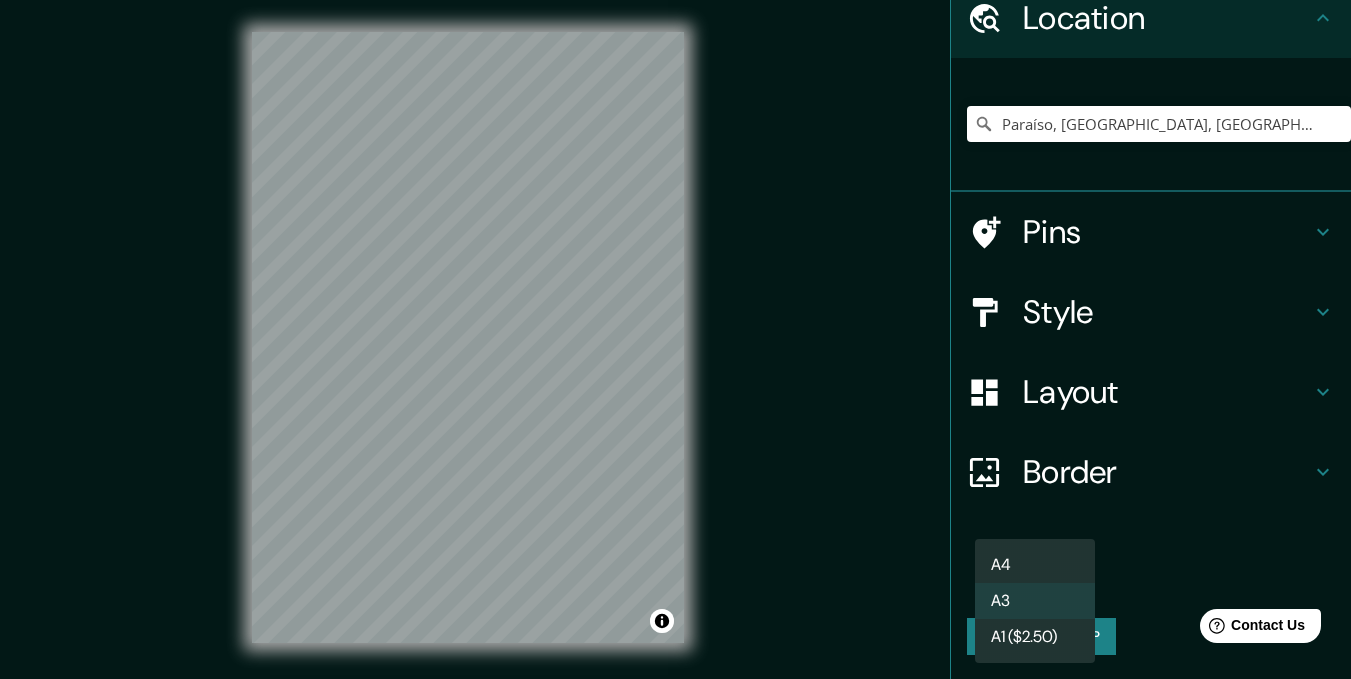 click on "Mappin Location Paraíso, Tabasco, México Pins Style Layout Border Choose a border.  Hint : you can make layers of the frame opaque to create some cool effects. None Simple Transparent Fancy Size A3 a4 Create your map © Mapbox   © OpenStreetMap   Improve this map Any problems, suggestions, or concerns please email    help@mappin.pro . . . A4 A3 A1 ($2.50)" at bounding box center [675, 339] 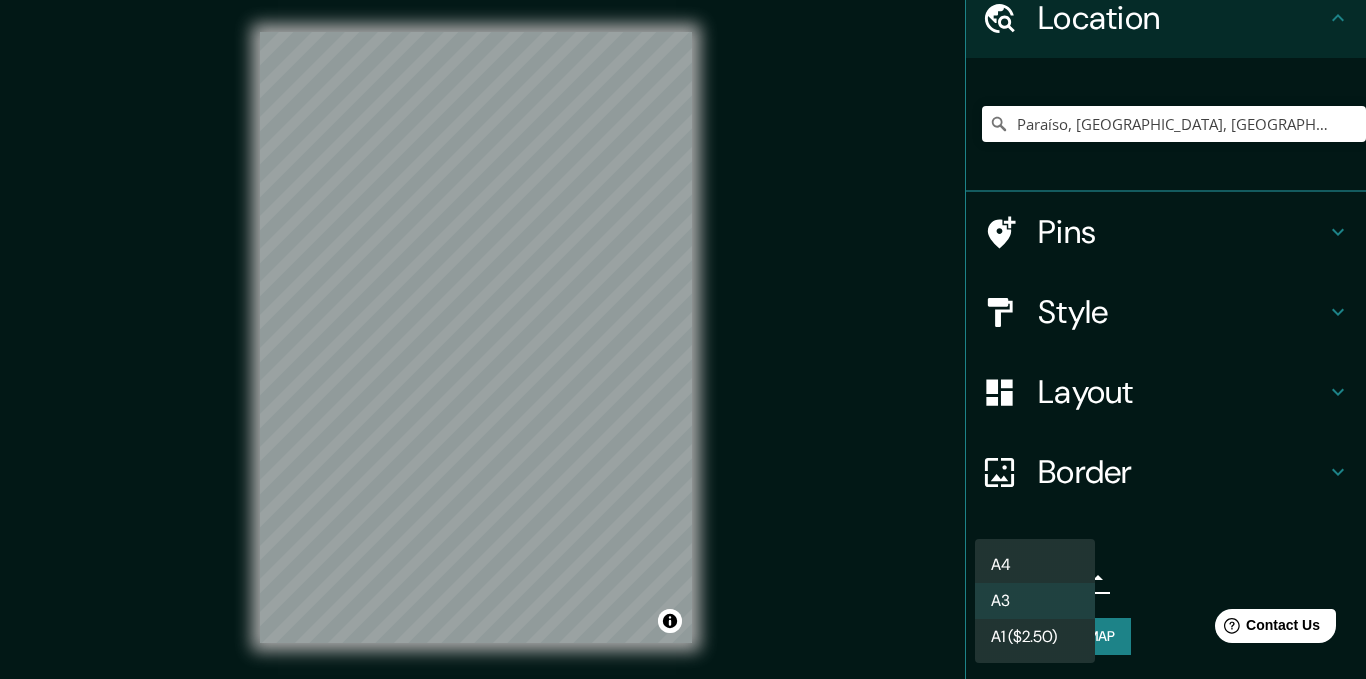 click on "A4" at bounding box center (1035, 565) 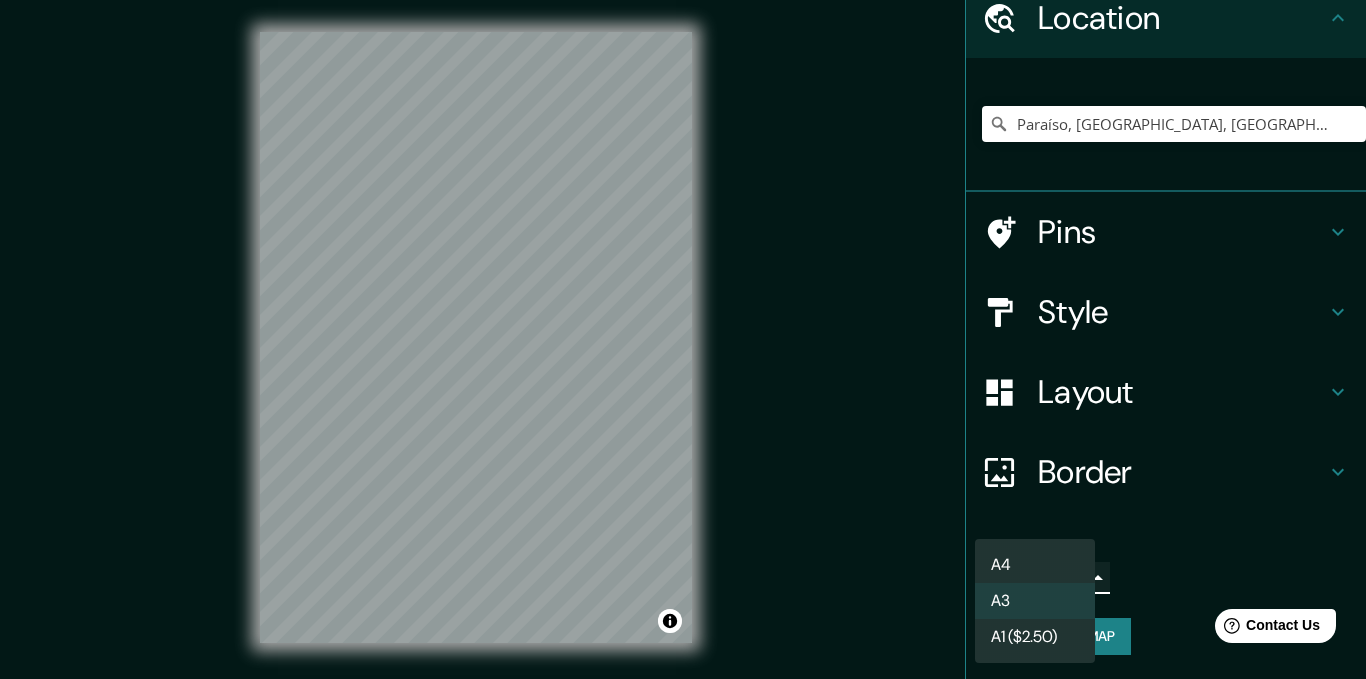 type on "single" 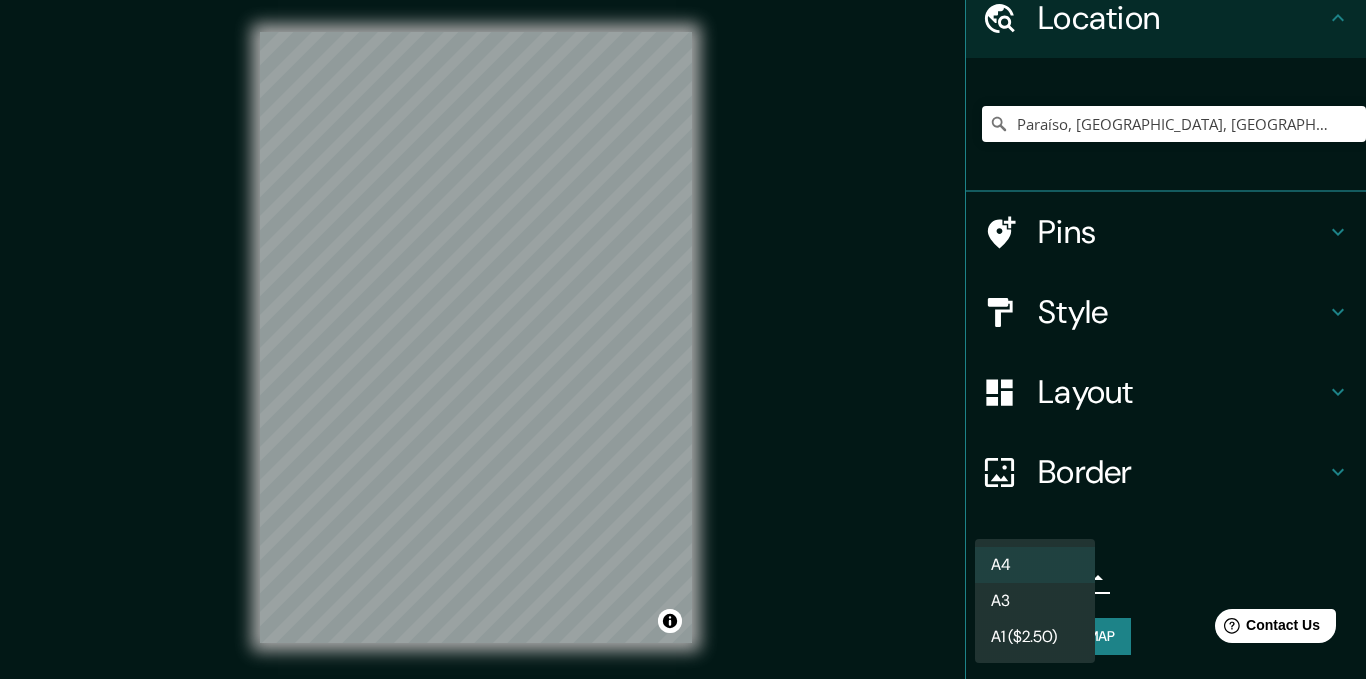 click on "Mappin Location Paraíso, Tabasco, México Pins Style Layout Border Choose a border.  Hint : you can make layers of the frame opaque to create some cool effects. None Simple Transparent Fancy Size A4 single Create your map © Mapbox   © OpenStreetMap   Improve this map Any problems, suggestions, or concerns please email    help@mappin.pro . . . A4 A3 A1 ($2.50)" at bounding box center [683, 339] 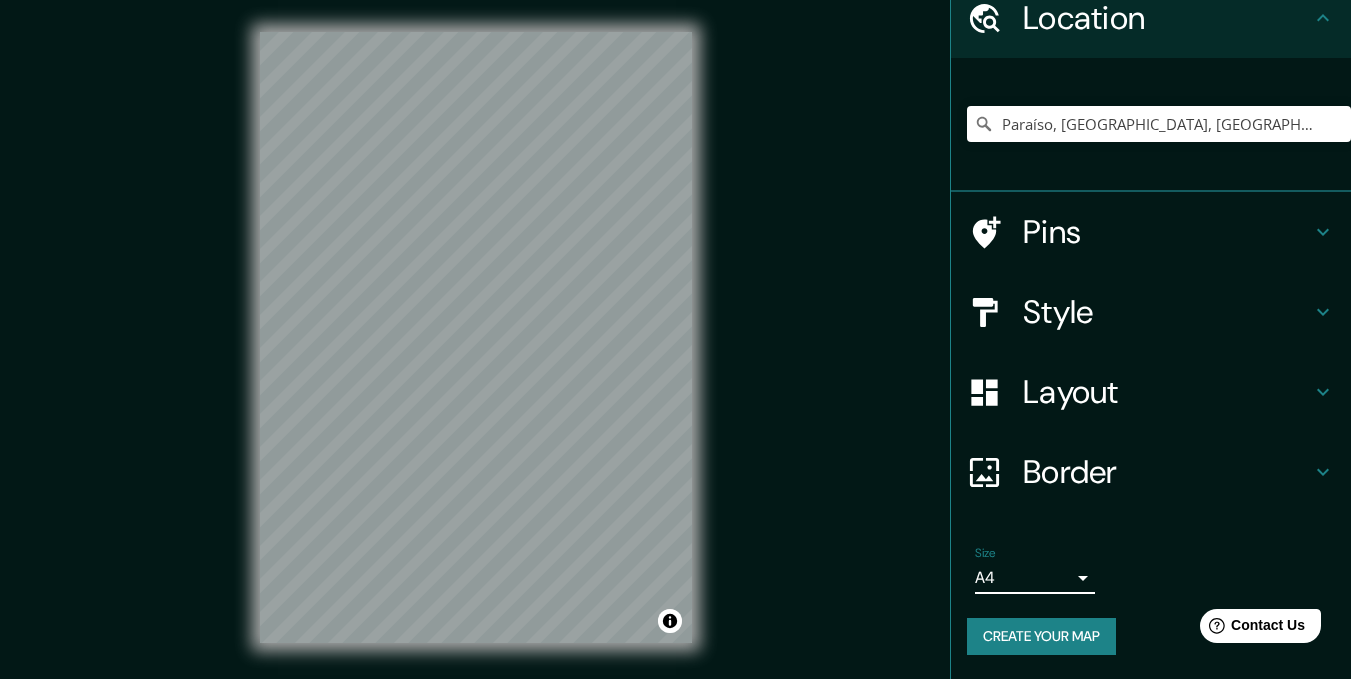 click on "Border" at bounding box center [1167, 472] 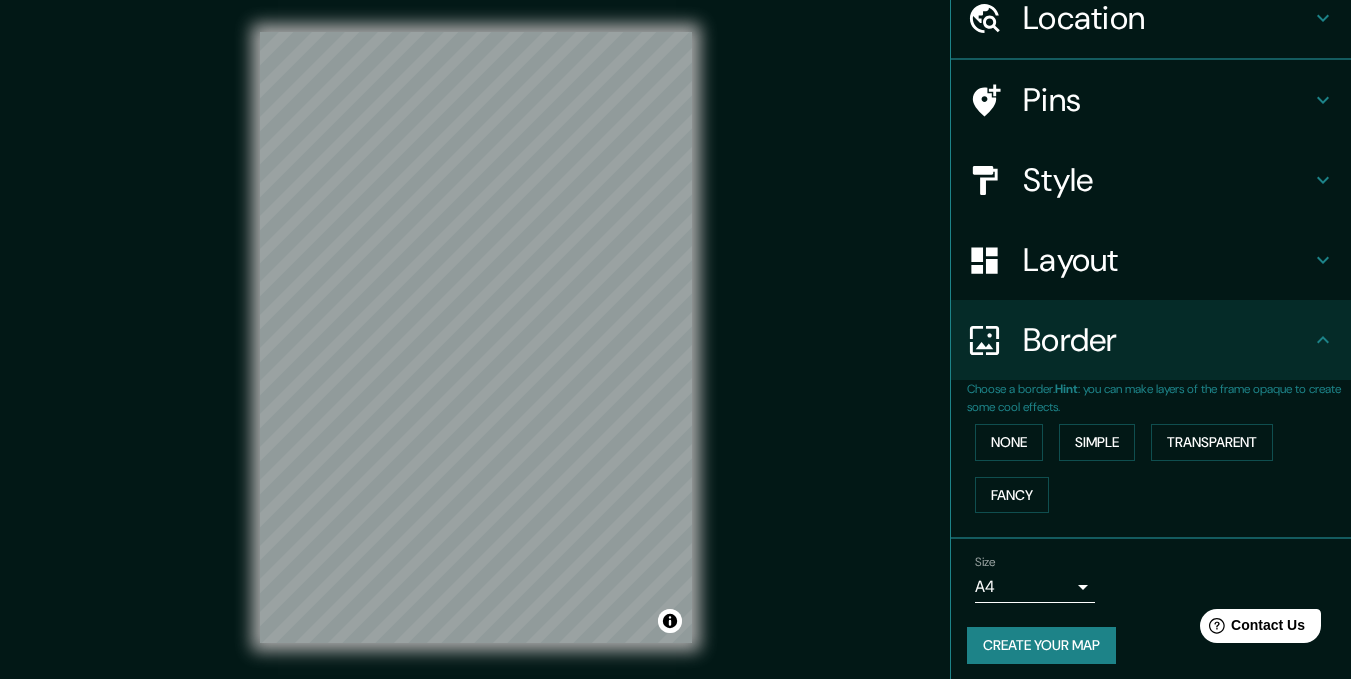 scroll, scrollTop: 86, scrollLeft: 0, axis: vertical 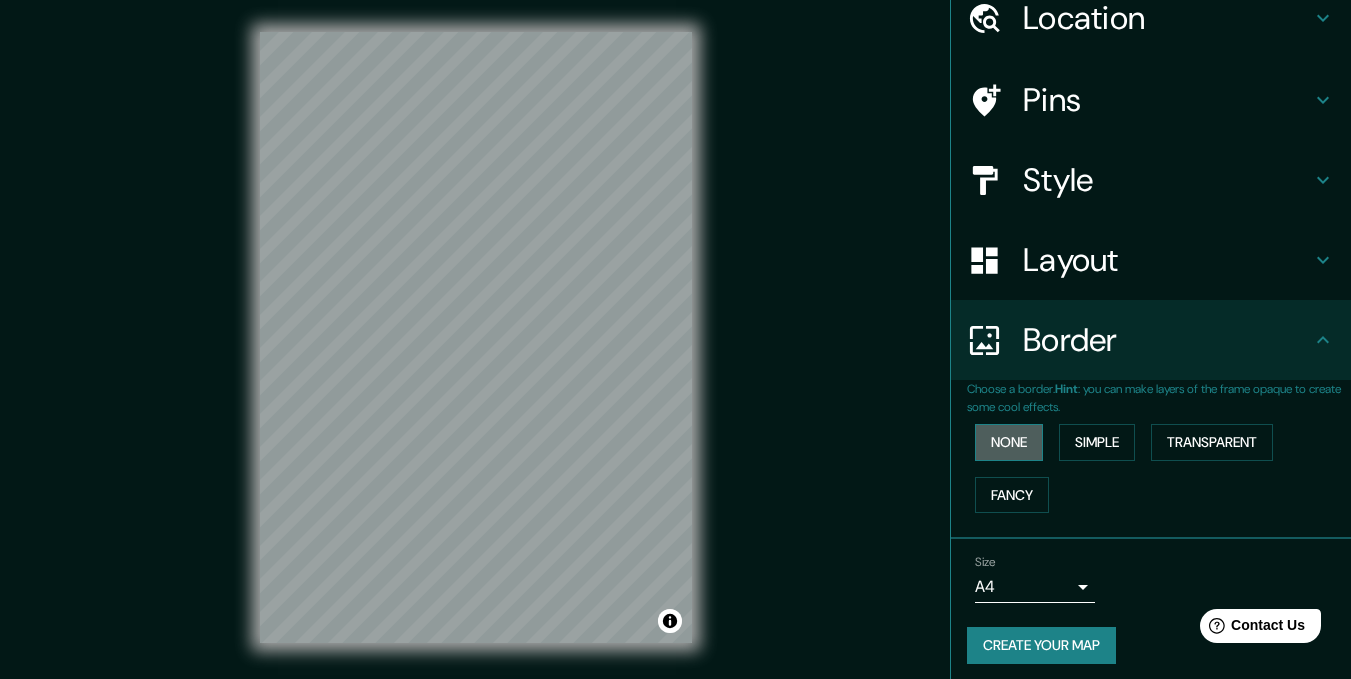 click on "None" at bounding box center [1009, 442] 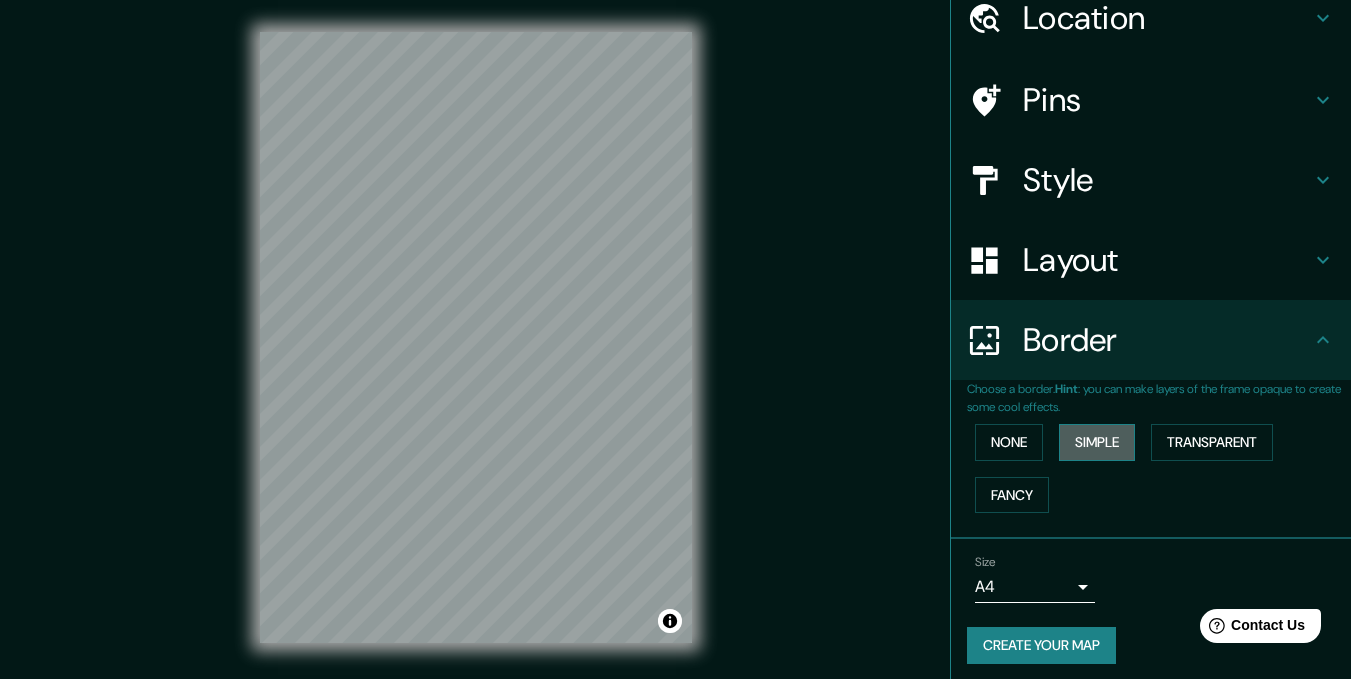 click on "Simple" at bounding box center (1097, 442) 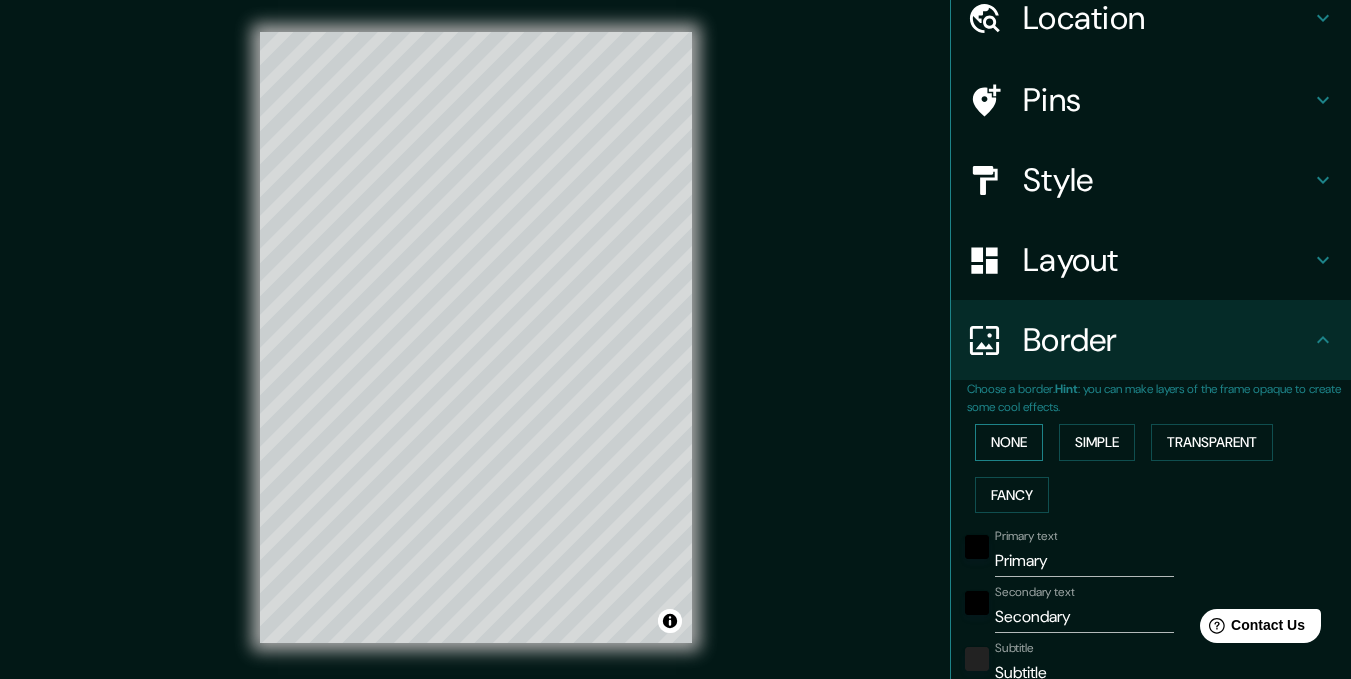 click on "None" at bounding box center (1009, 442) 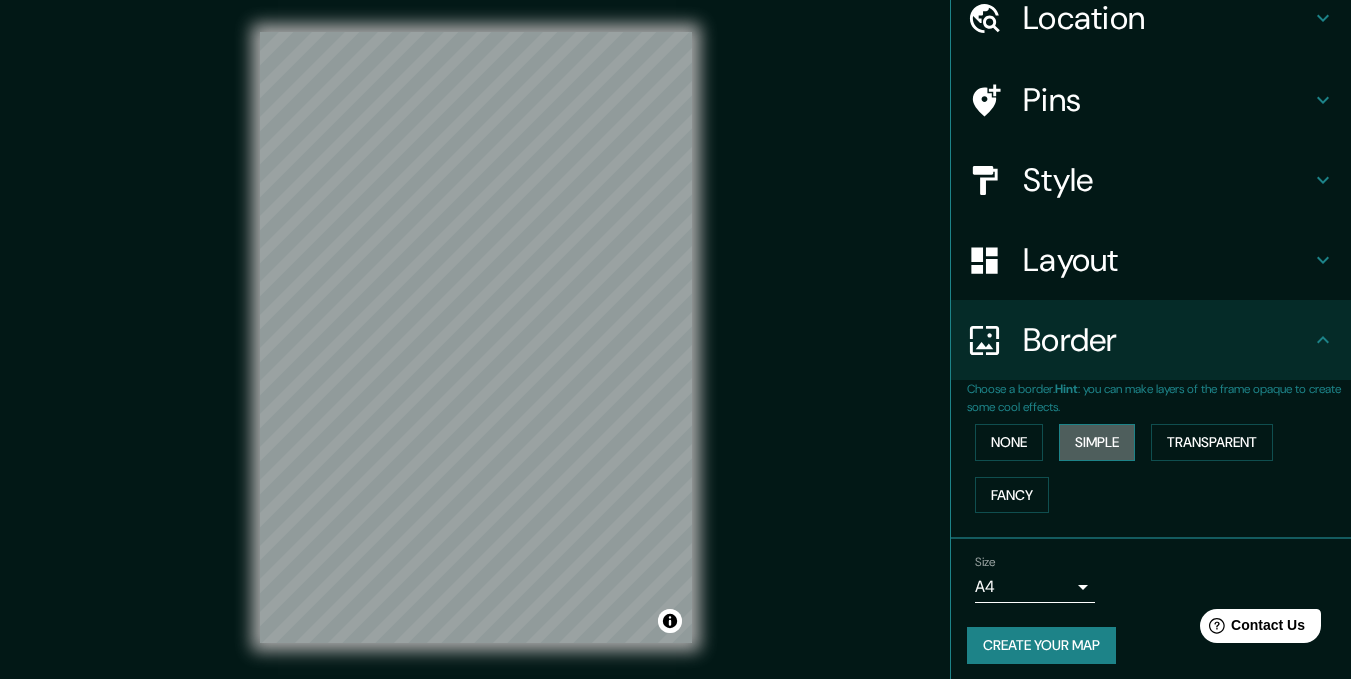 drag, startPoint x: 1072, startPoint y: 453, endPoint x: 1090, endPoint y: 454, distance: 18.027756 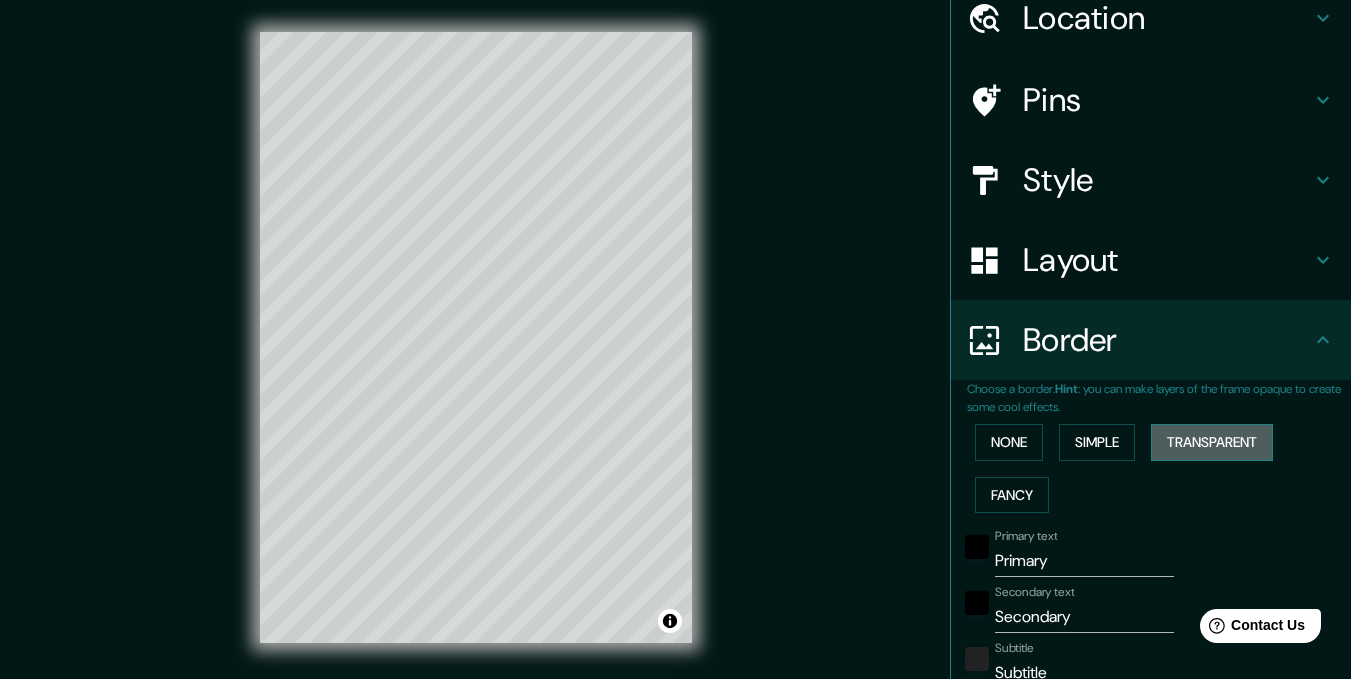 click on "Transparent" at bounding box center [1212, 442] 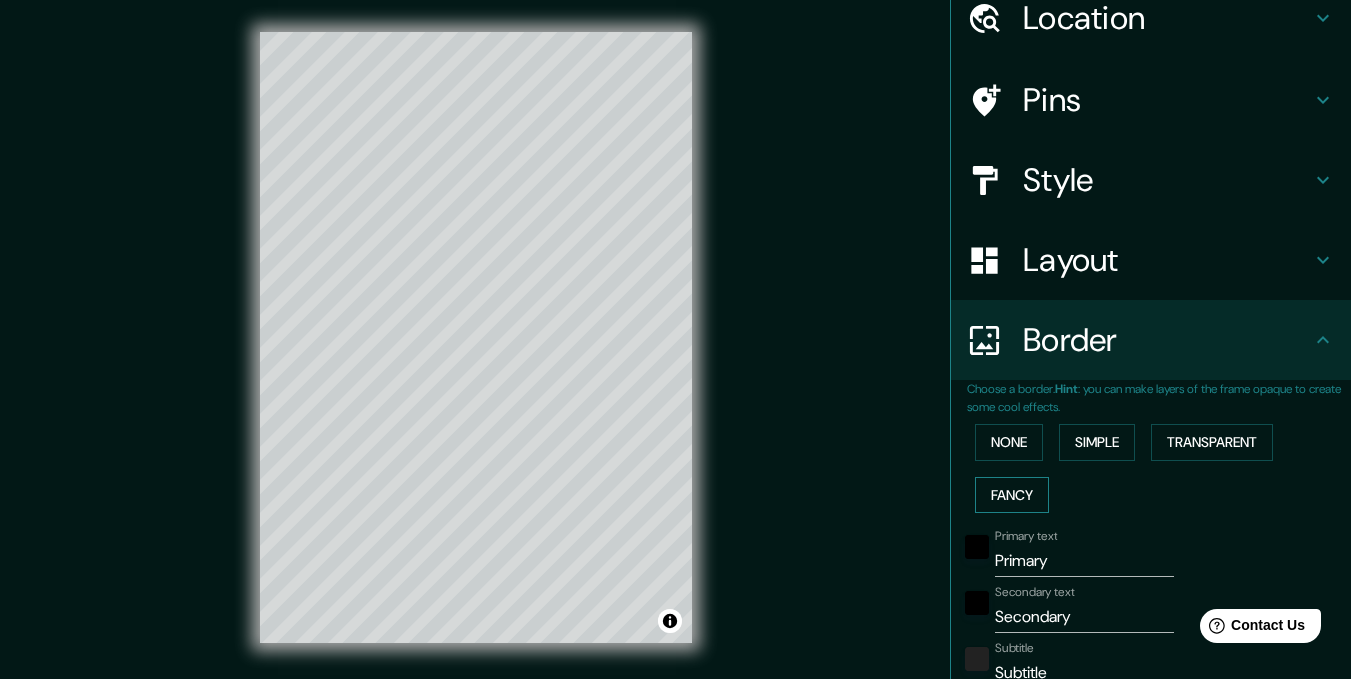 click on "Fancy" at bounding box center (1012, 495) 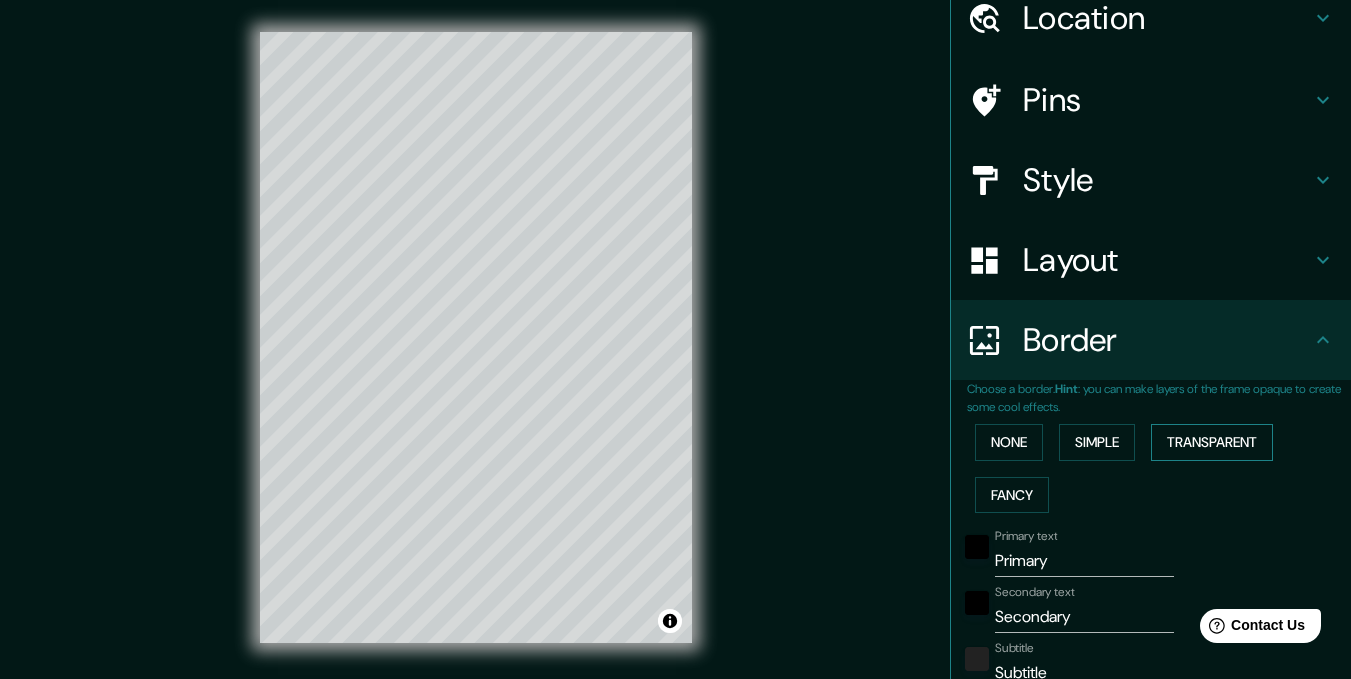 click on "Transparent" at bounding box center [1212, 442] 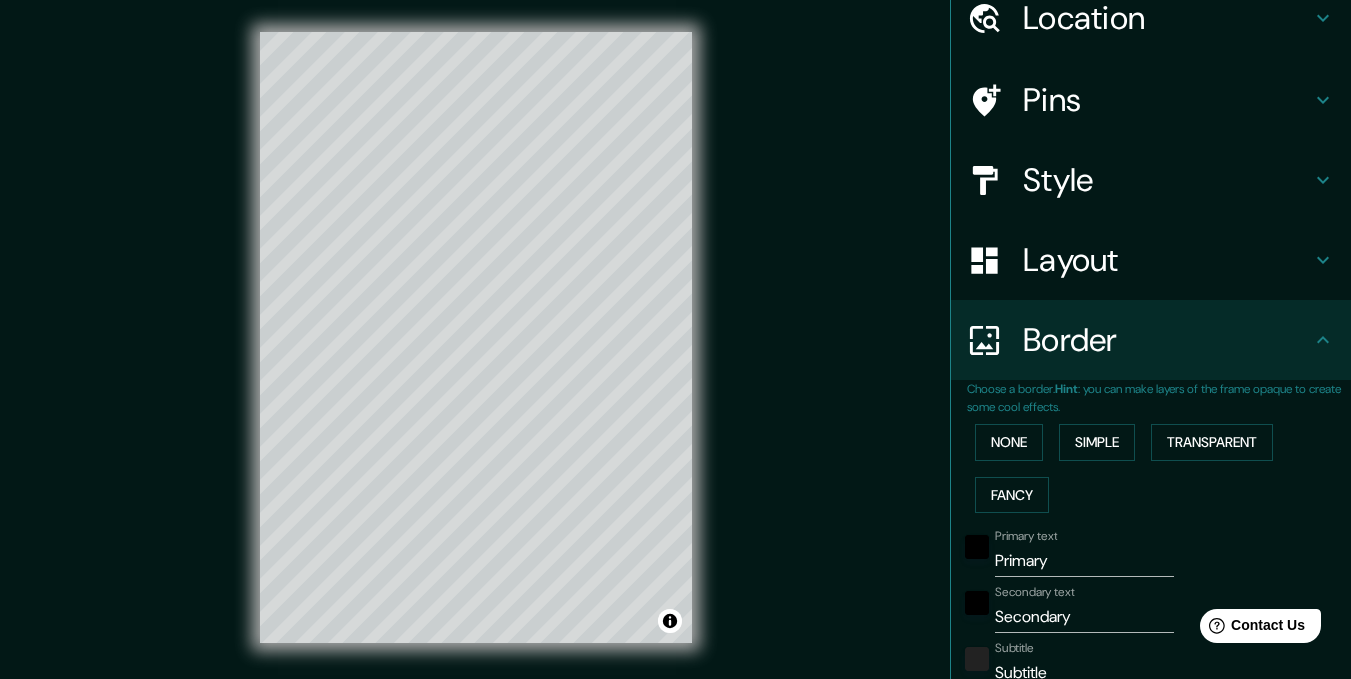 click on "Layout" at bounding box center [1167, 260] 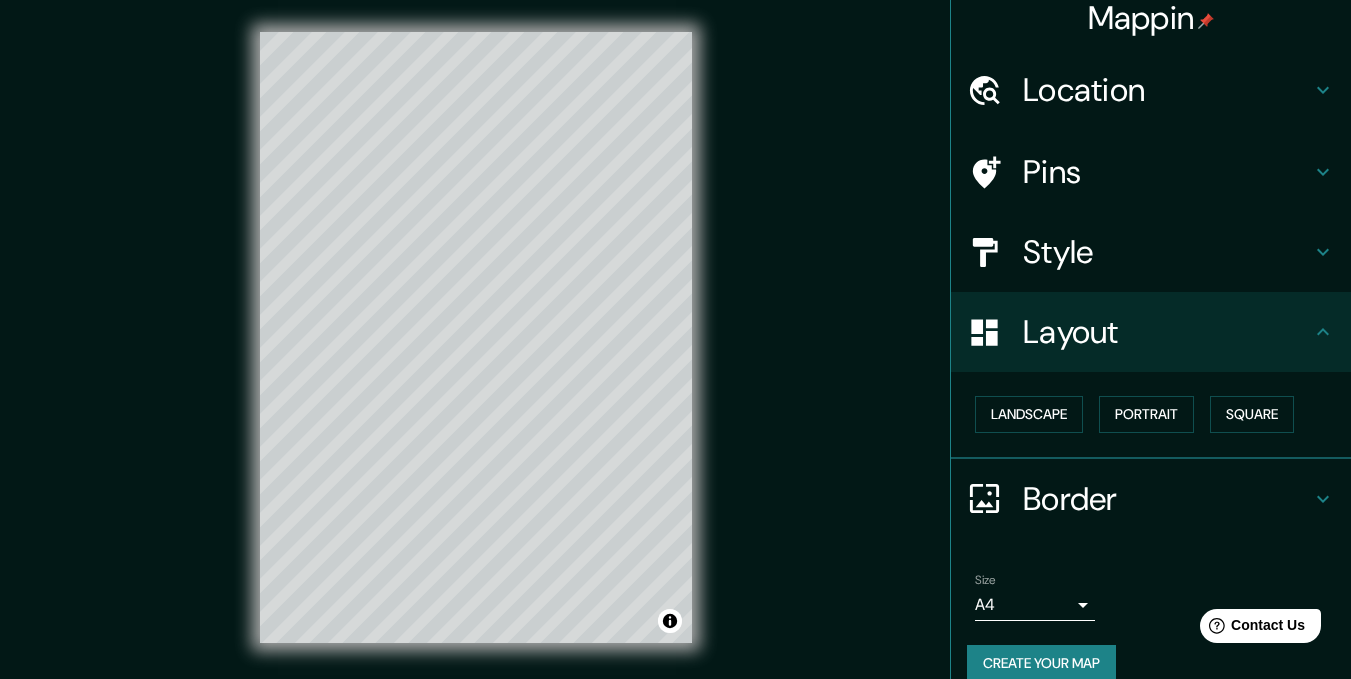 scroll, scrollTop: 0, scrollLeft: 0, axis: both 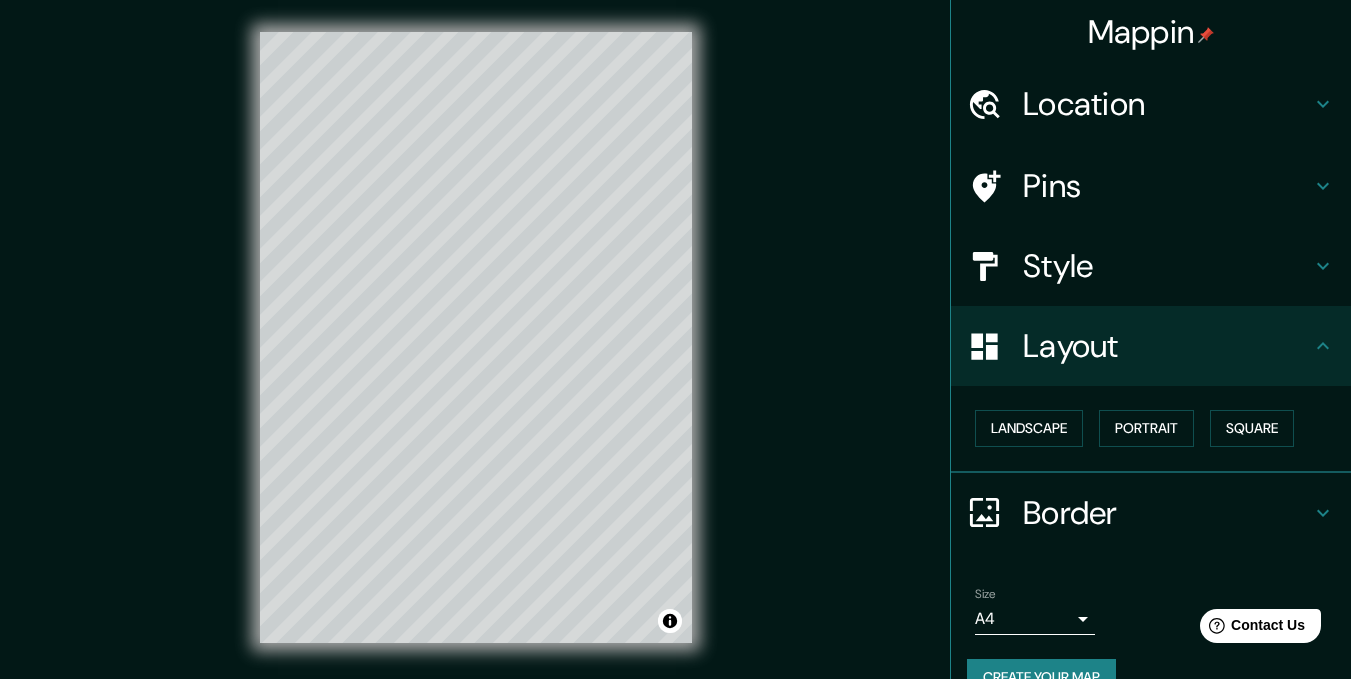 click on "Style" at bounding box center [1167, 266] 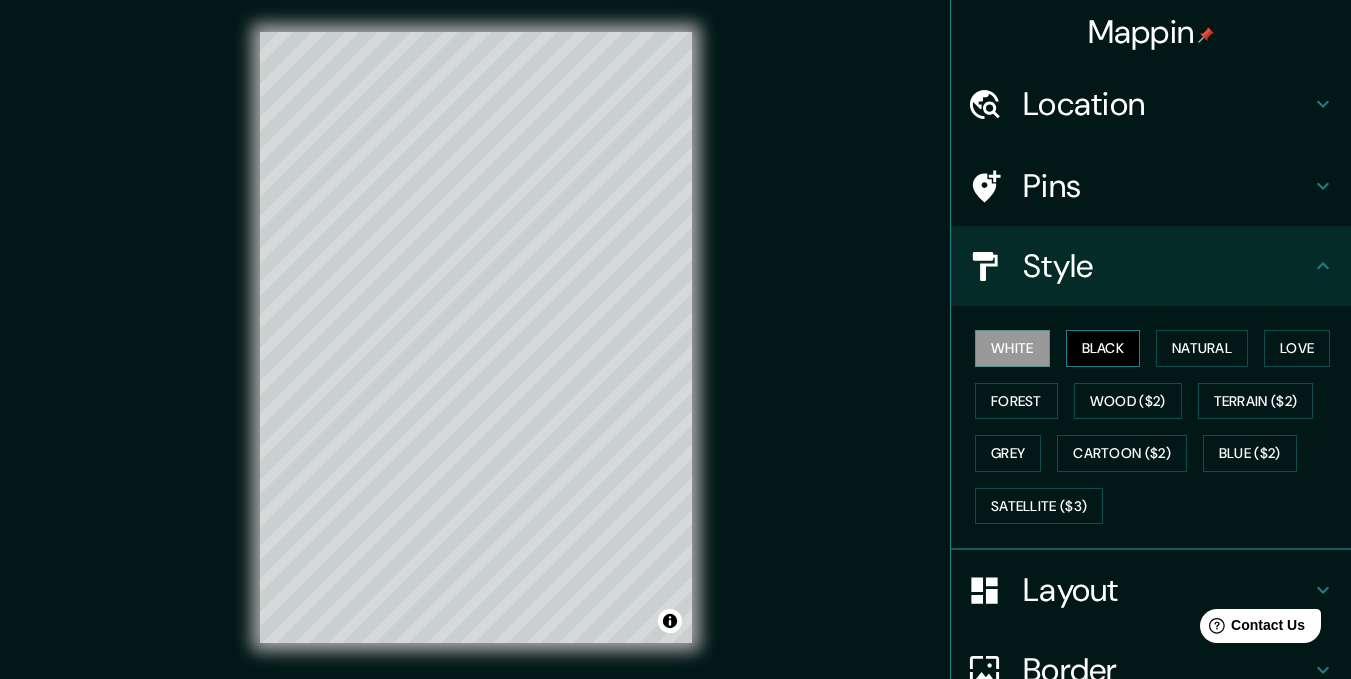 click on "Black" at bounding box center (1103, 348) 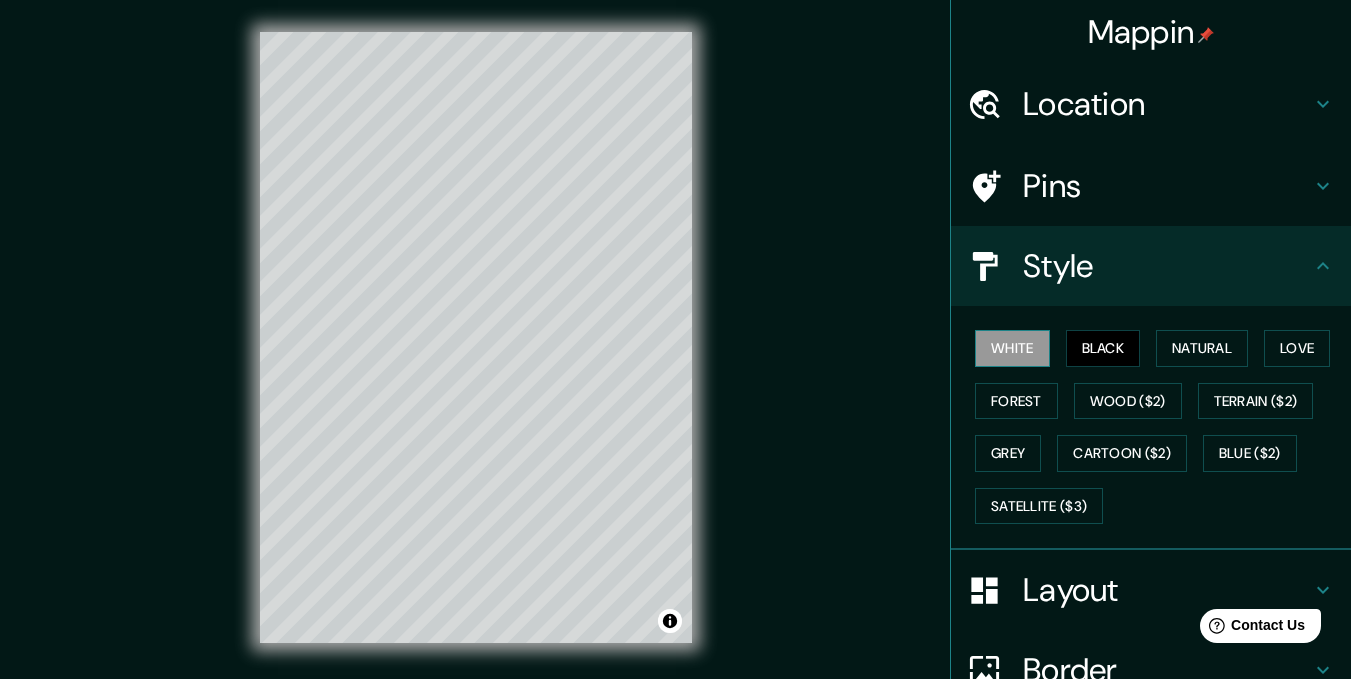 click on "White" at bounding box center [1012, 348] 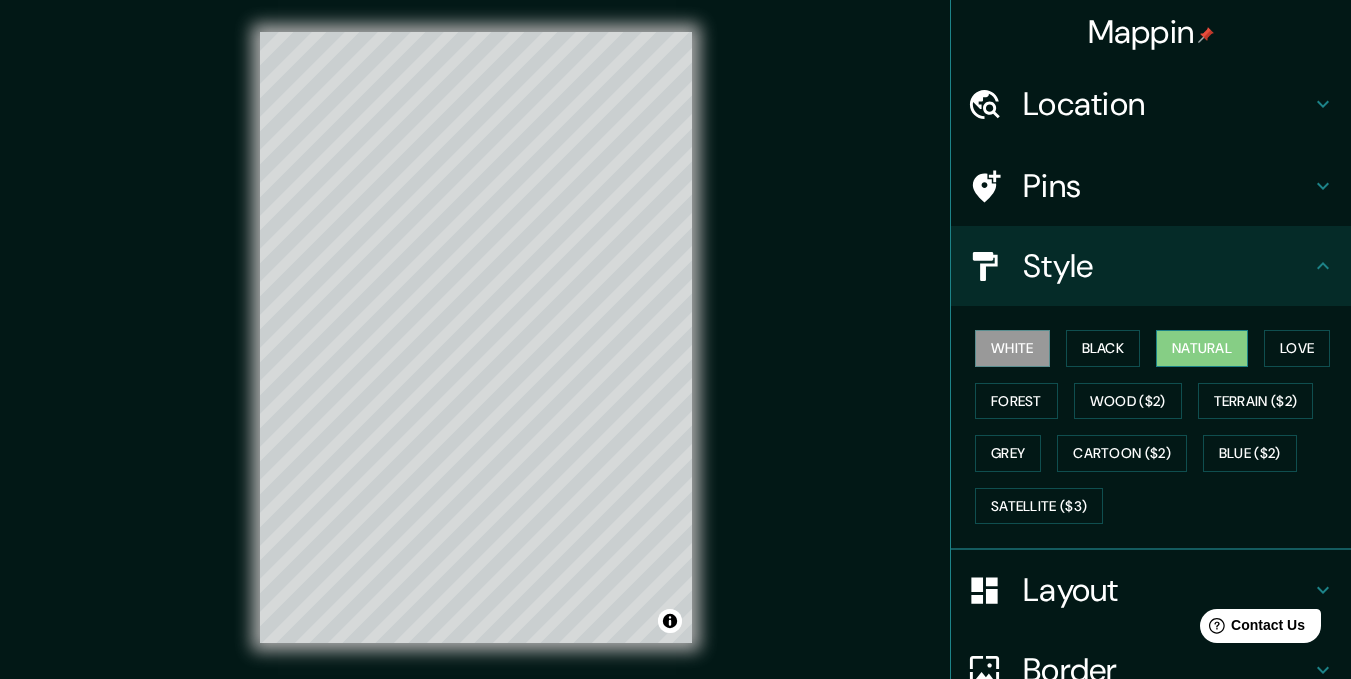 click on "Natural" at bounding box center [1202, 348] 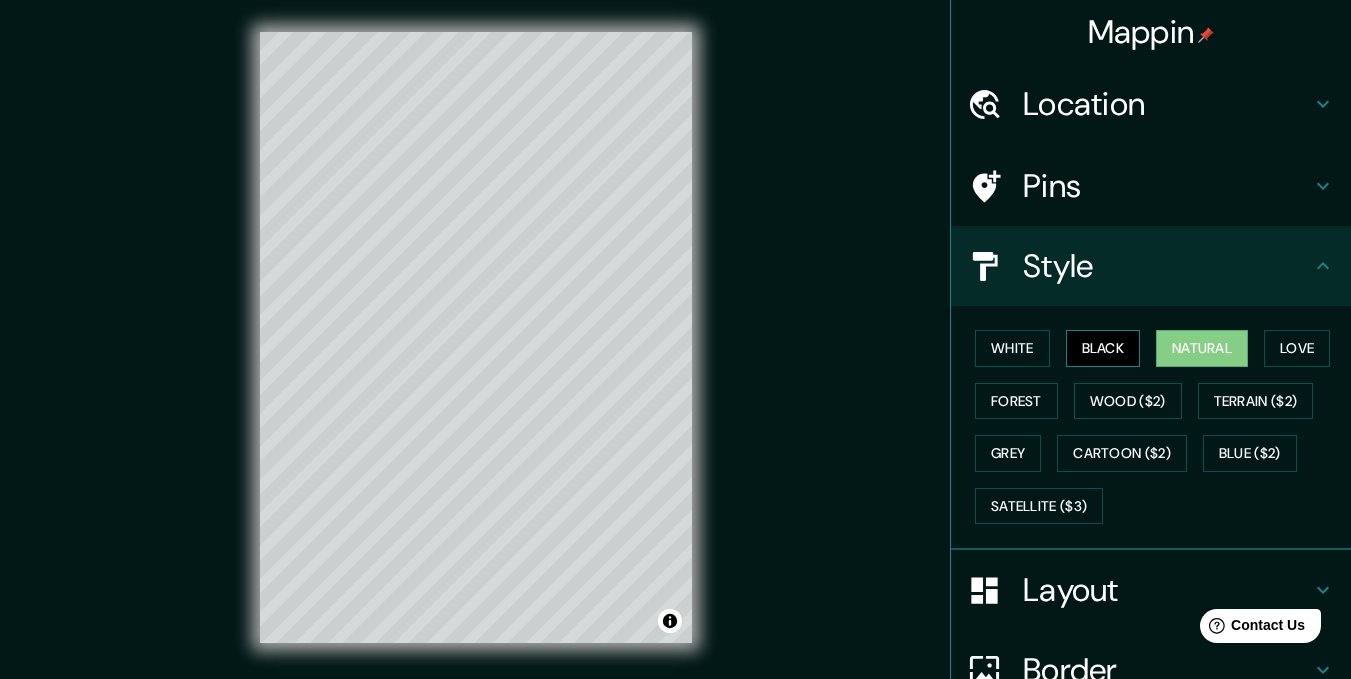 click on "Black" at bounding box center [1103, 348] 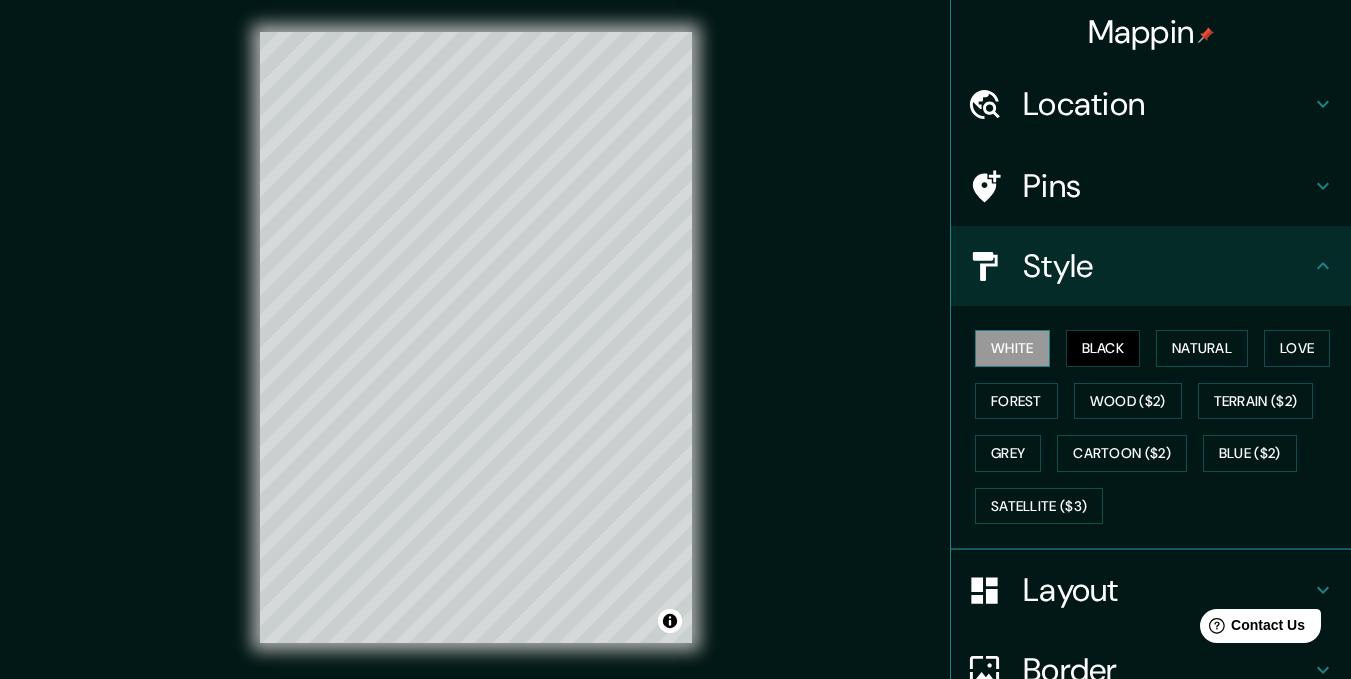 click on "White" at bounding box center [1012, 348] 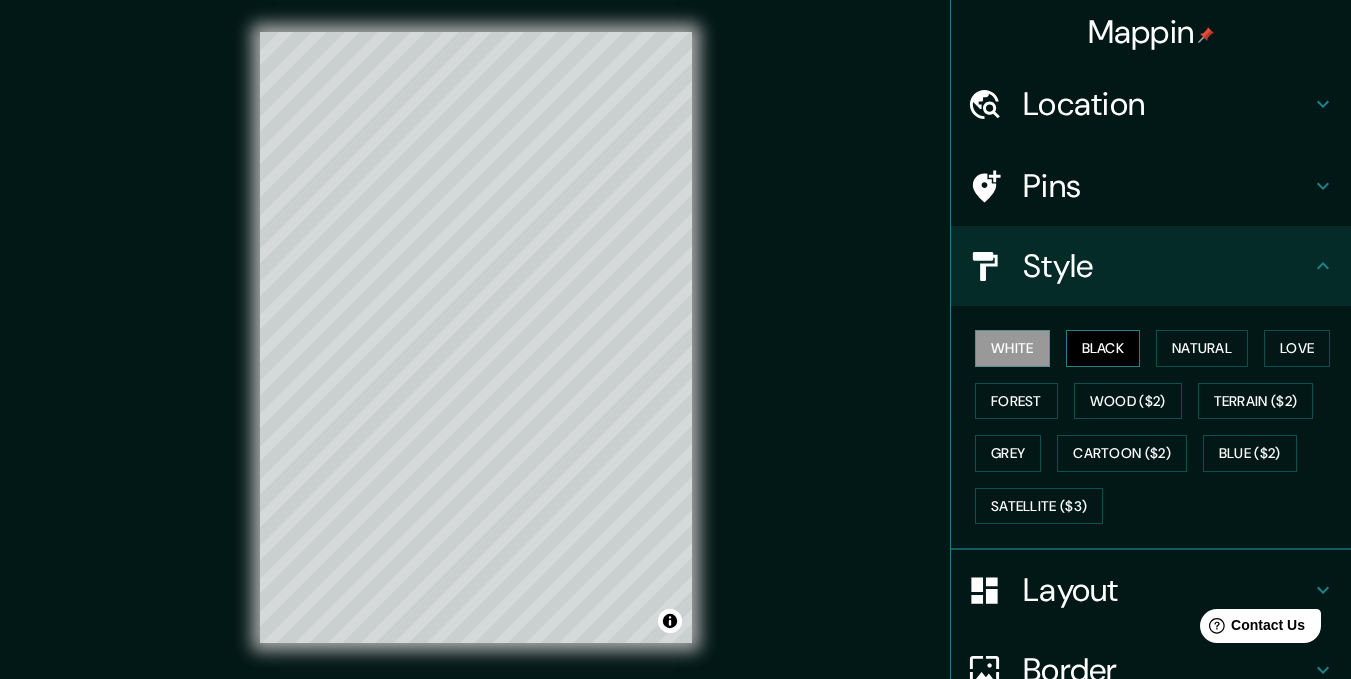 click on "Black" at bounding box center [1103, 348] 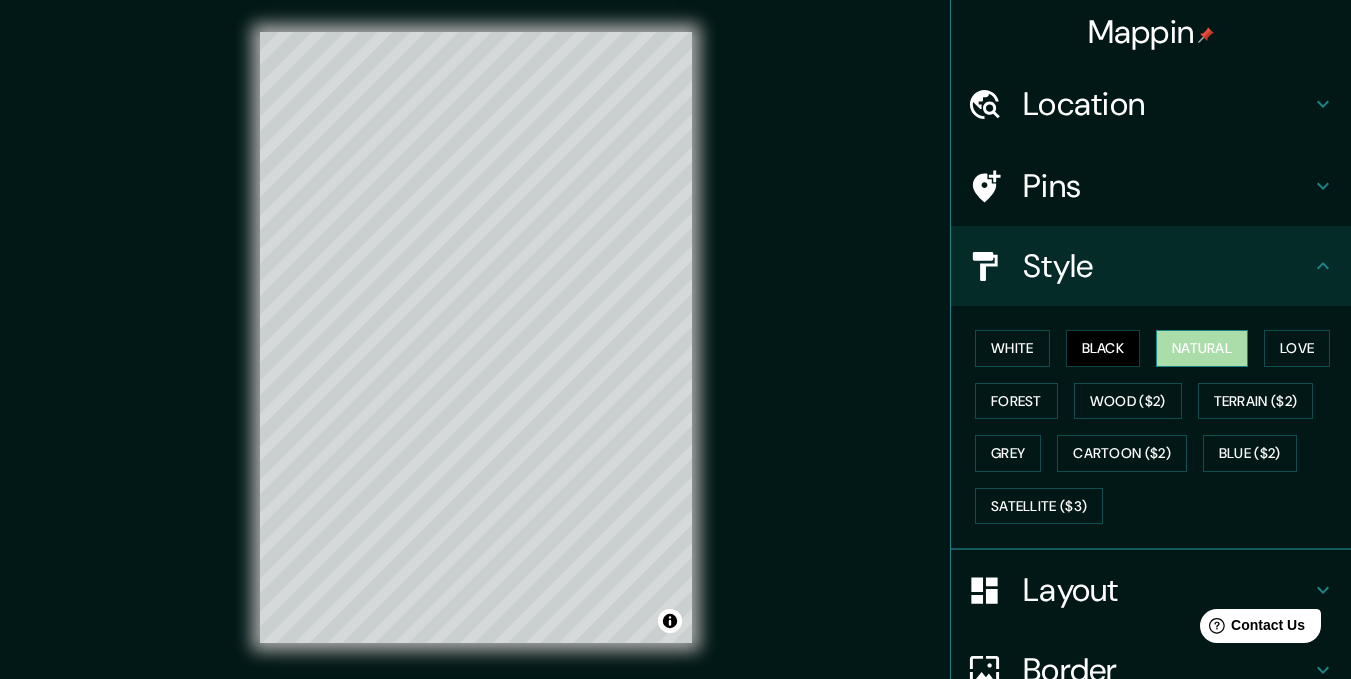 click on "Natural" at bounding box center (1202, 348) 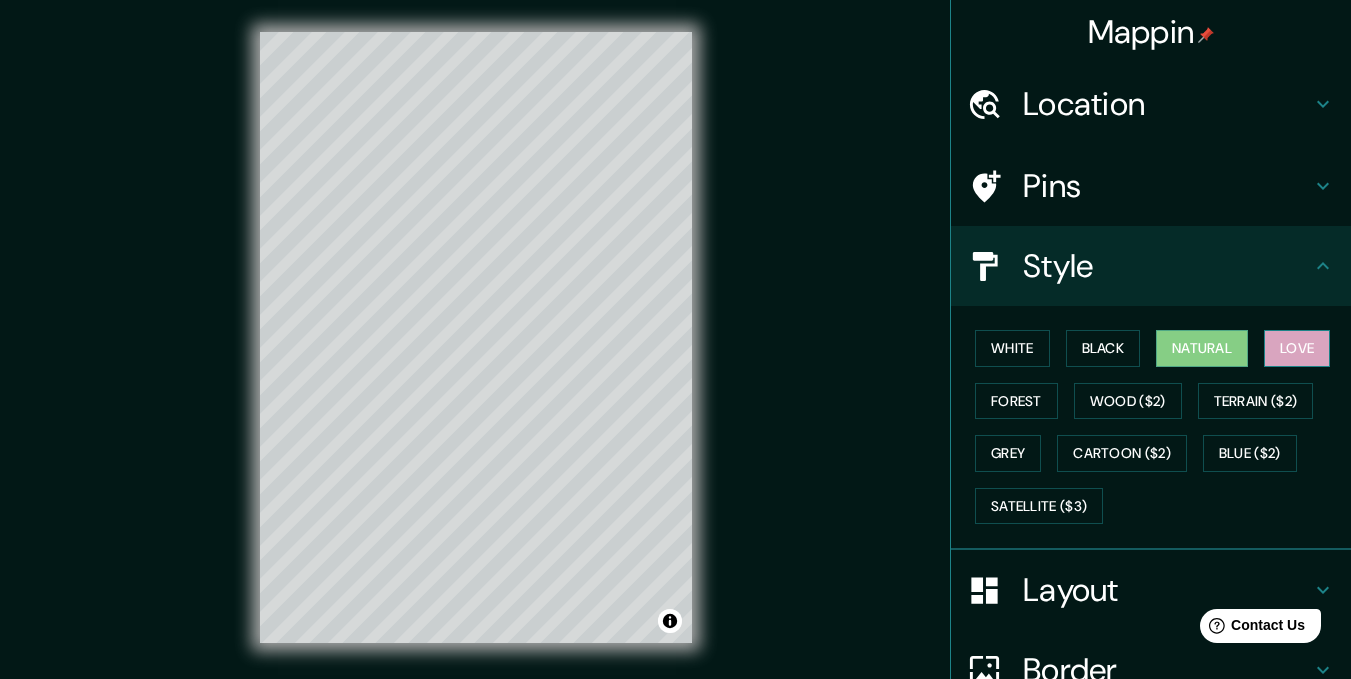 click on "Love" at bounding box center (1297, 348) 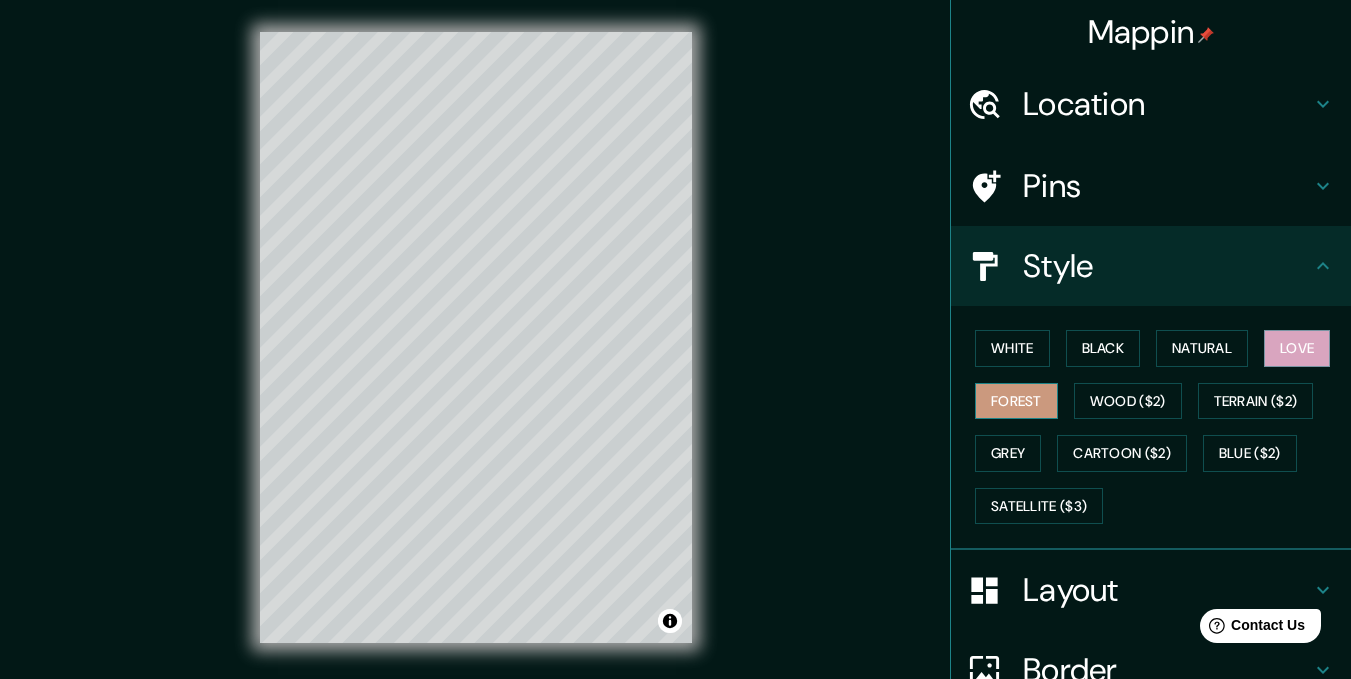 click on "Forest" at bounding box center [1016, 401] 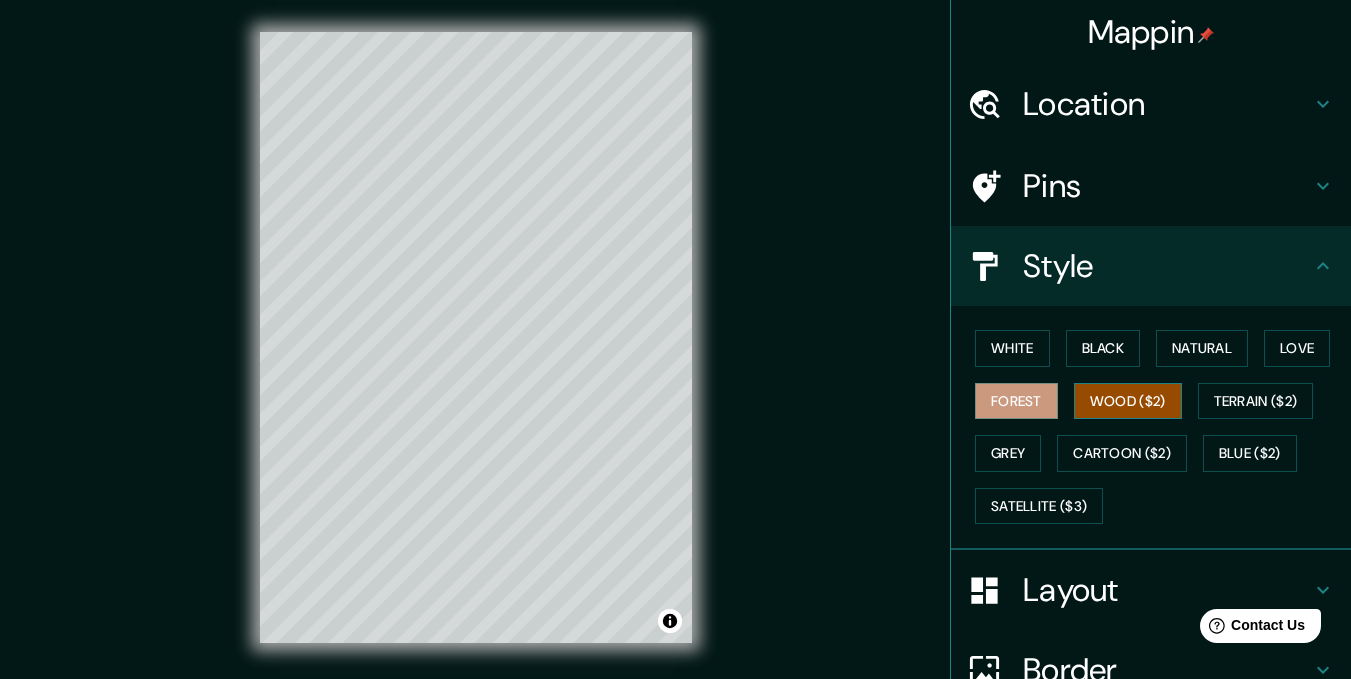 click on "Wood ($2)" at bounding box center (1128, 401) 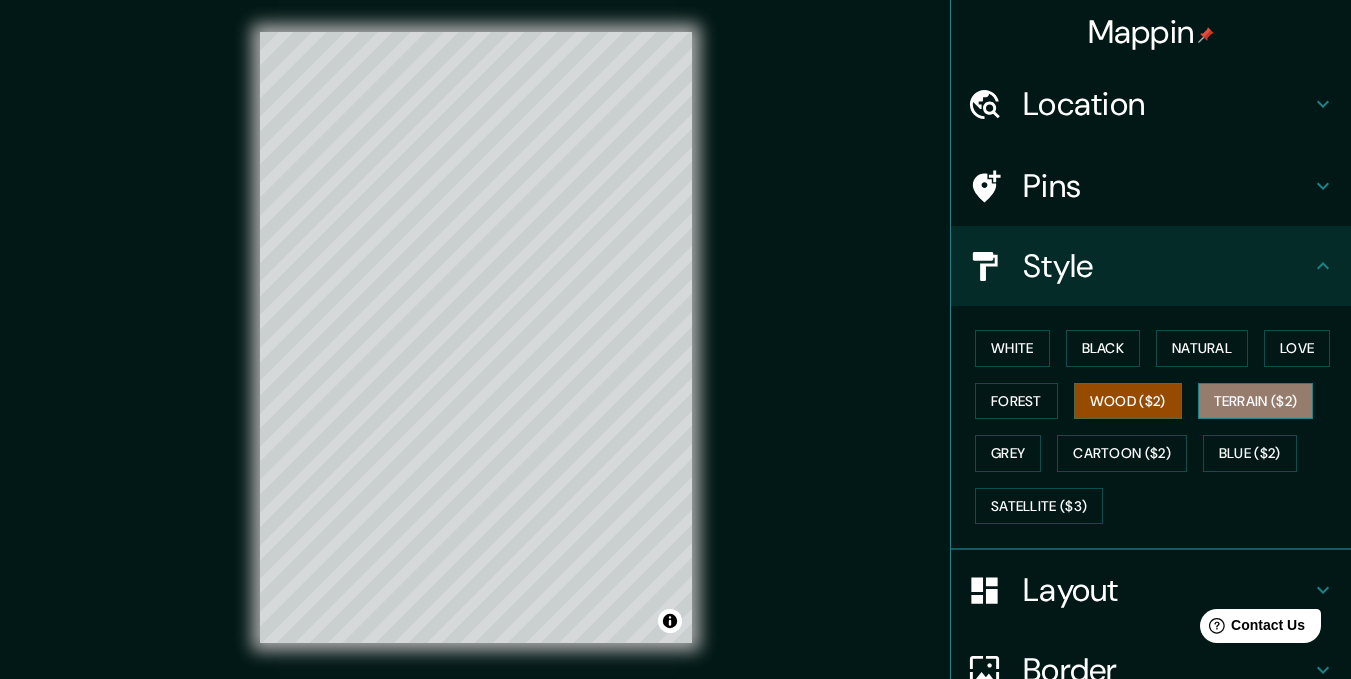click on "Terrain ($2)" at bounding box center (1256, 401) 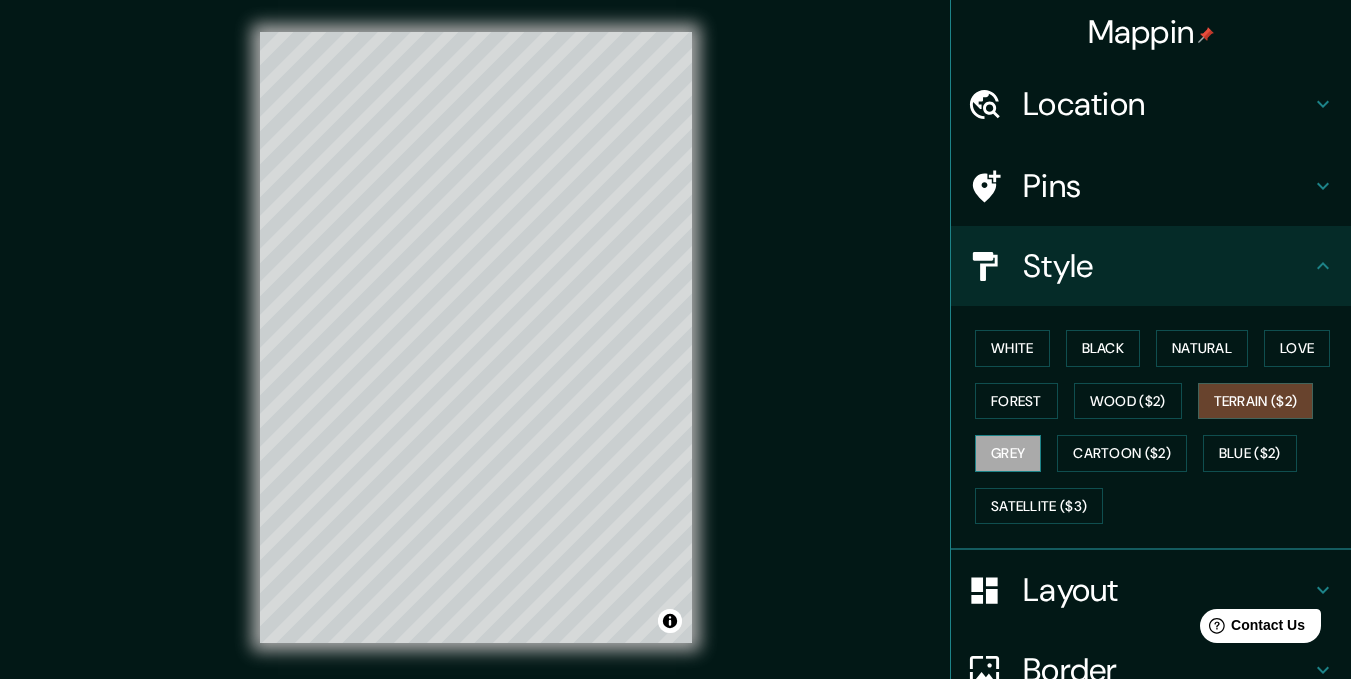 click on "Grey" at bounding box center [1008, 453] 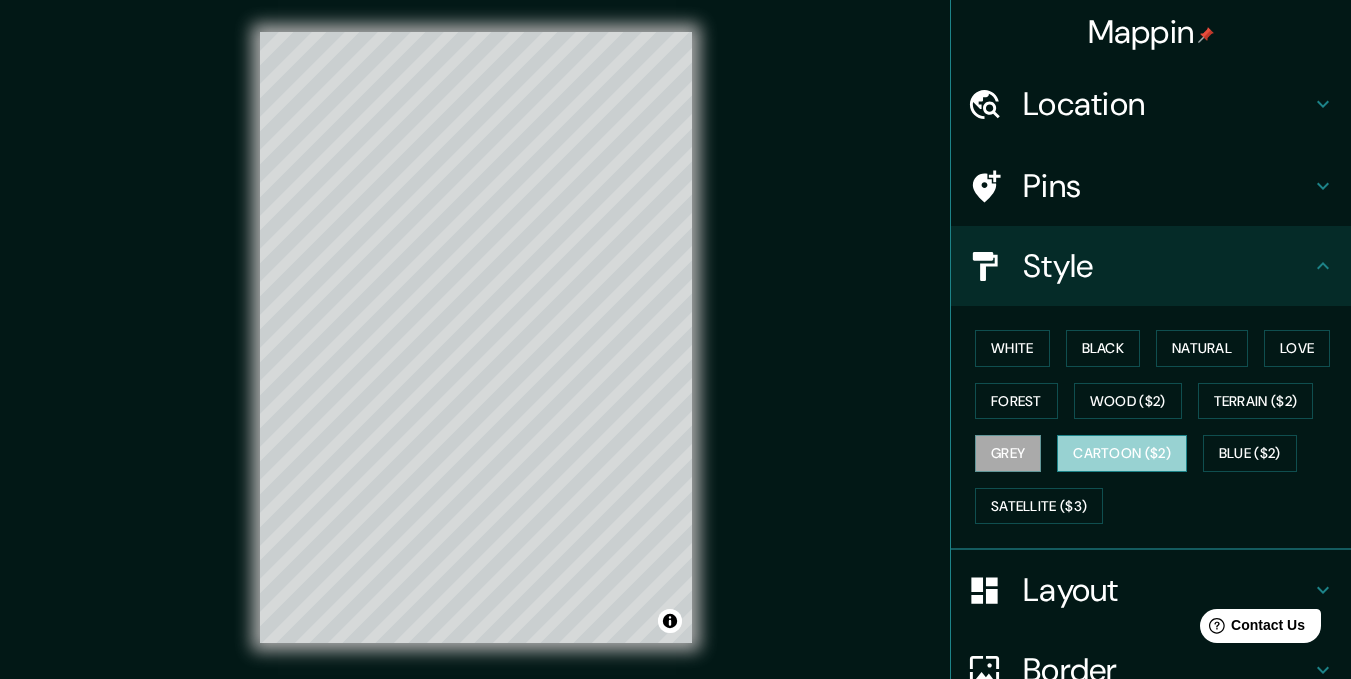 click on "Cartoon ($2)" at bounding box center [1122, 453] 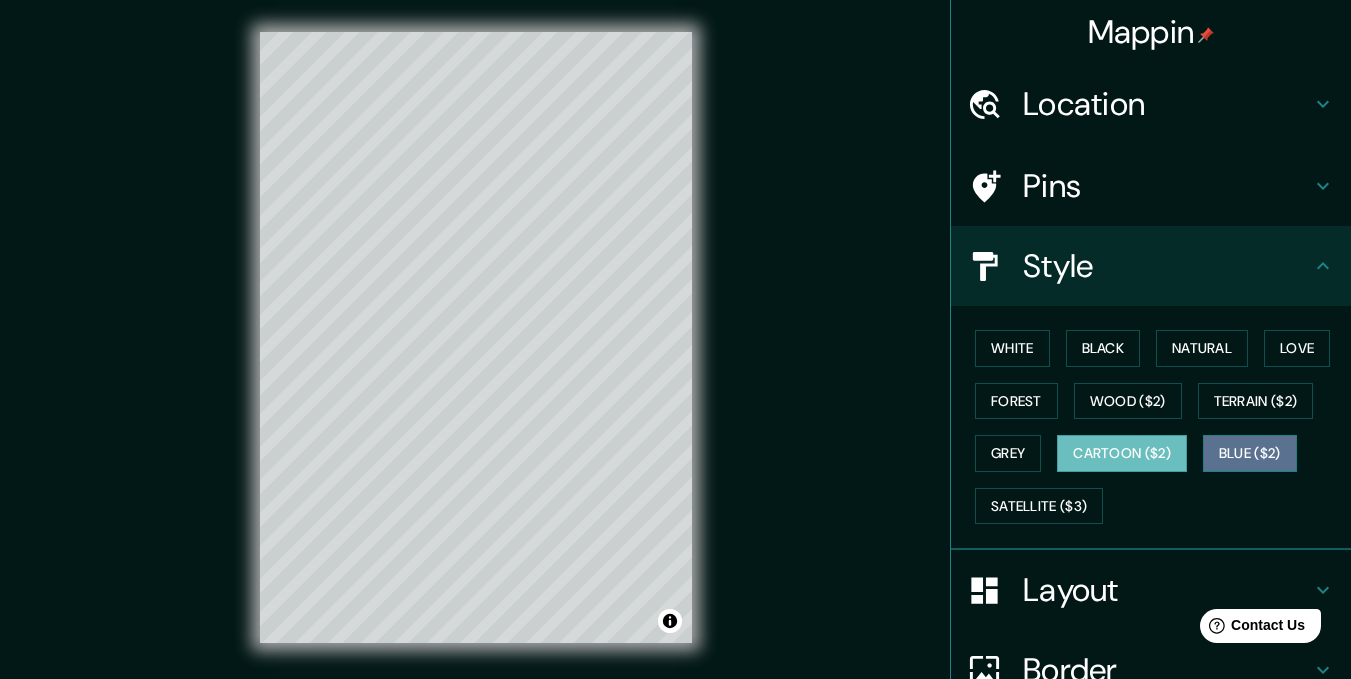 click on "Blue ($2)" at bounding box center [1250, 453] 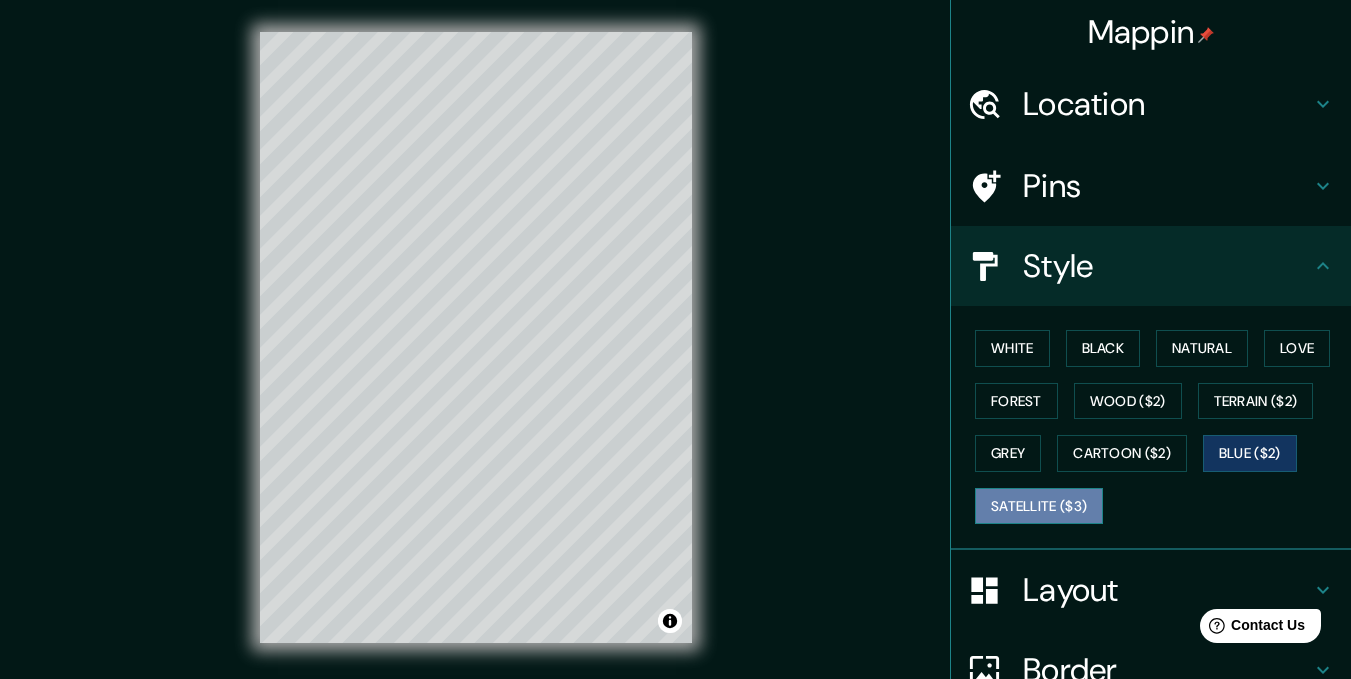click on "Satellite ($3)" at bounding box center (1039, 506) 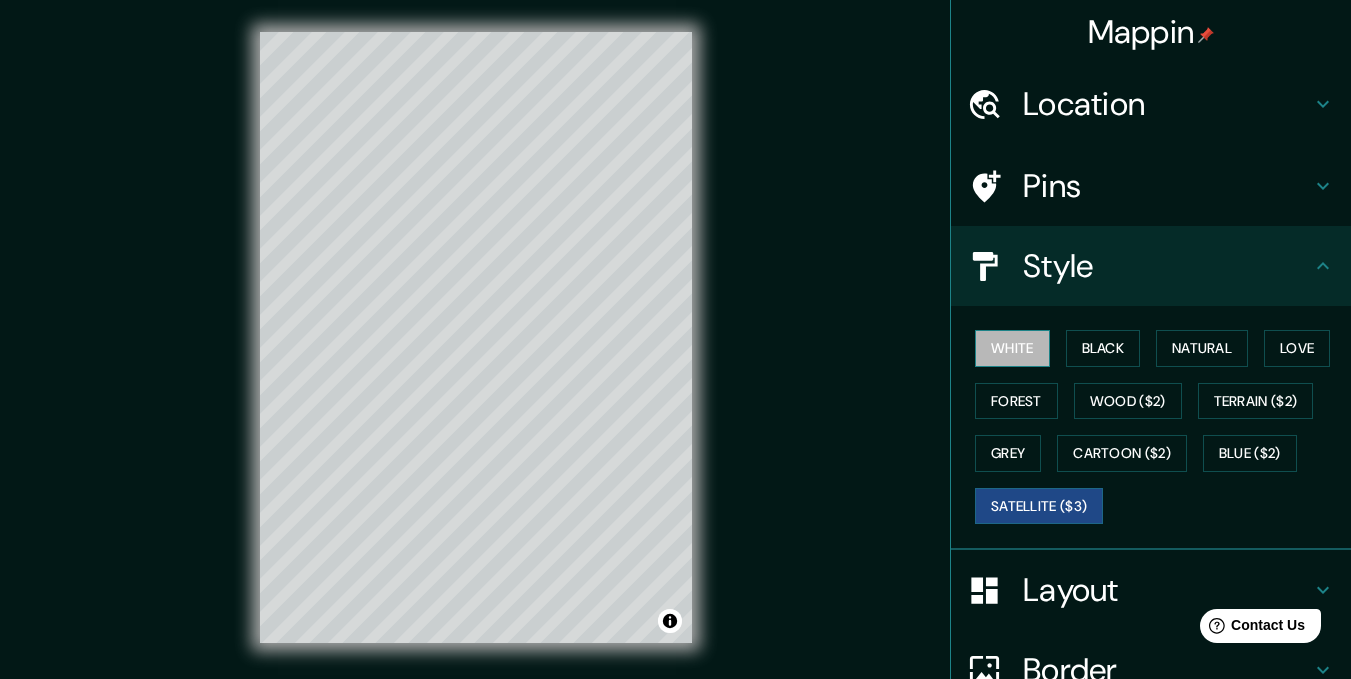 click on "White" at bounding box center (1012, 348) 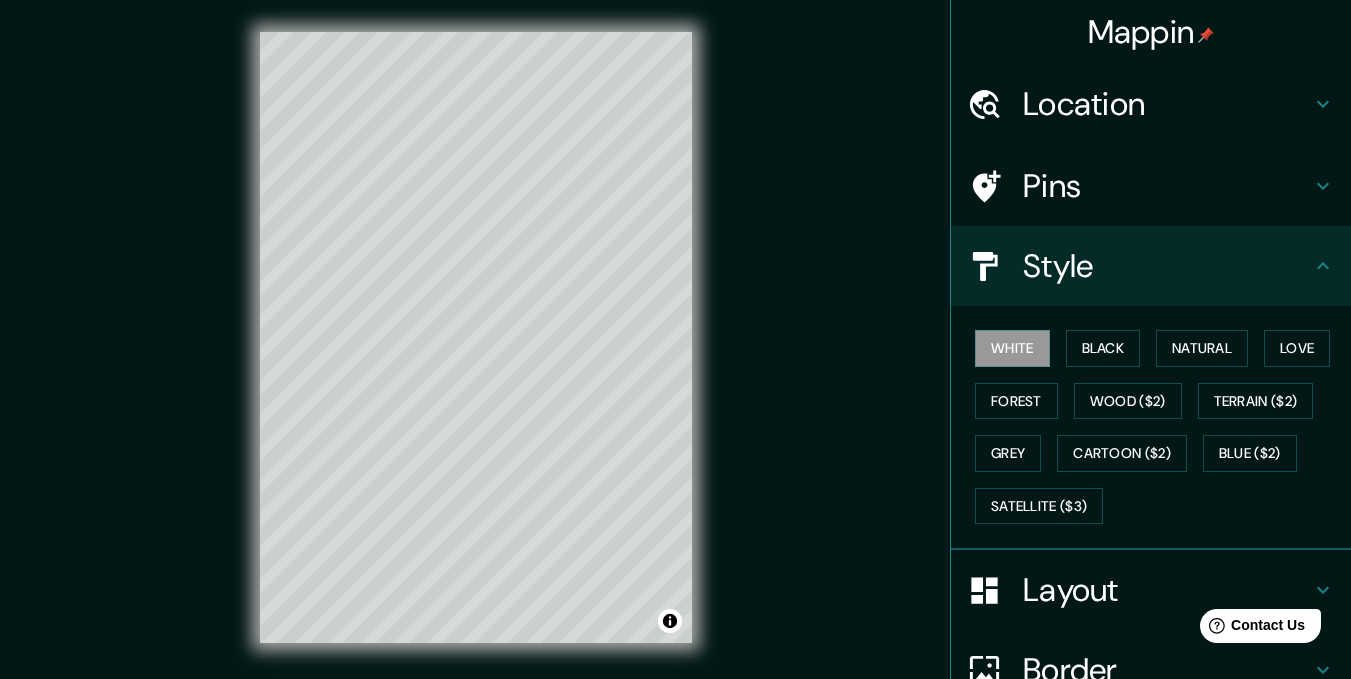 click on "Pins" at bounding box center [1167, 186] 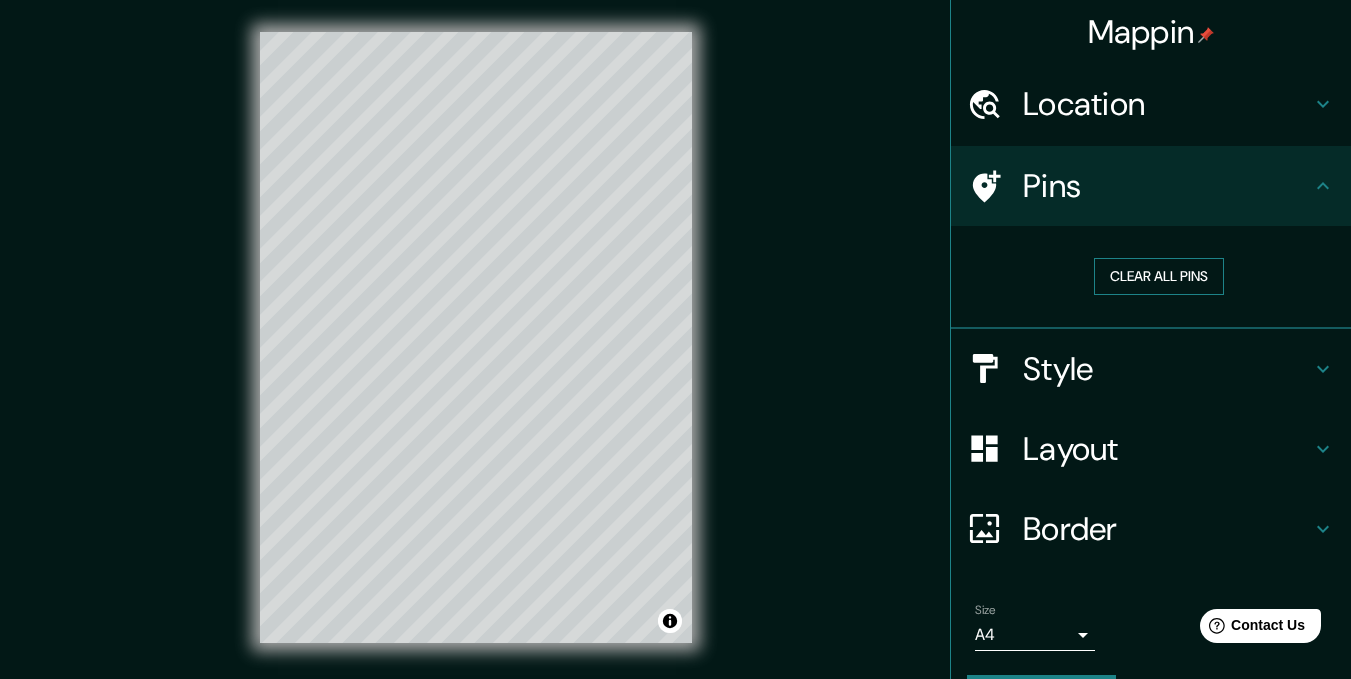 click on "Clear all pins" at bounding box center (1159, 276) 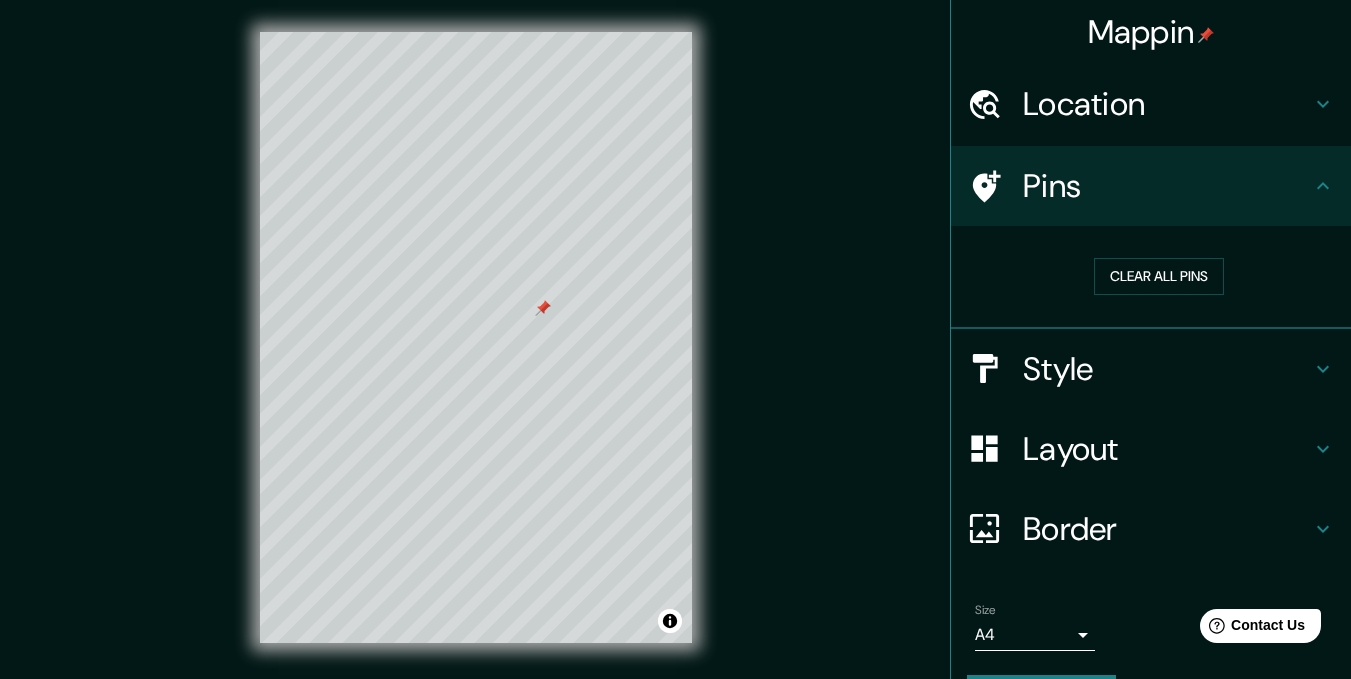 click on "Pins" at bounding box center [1167, 186] 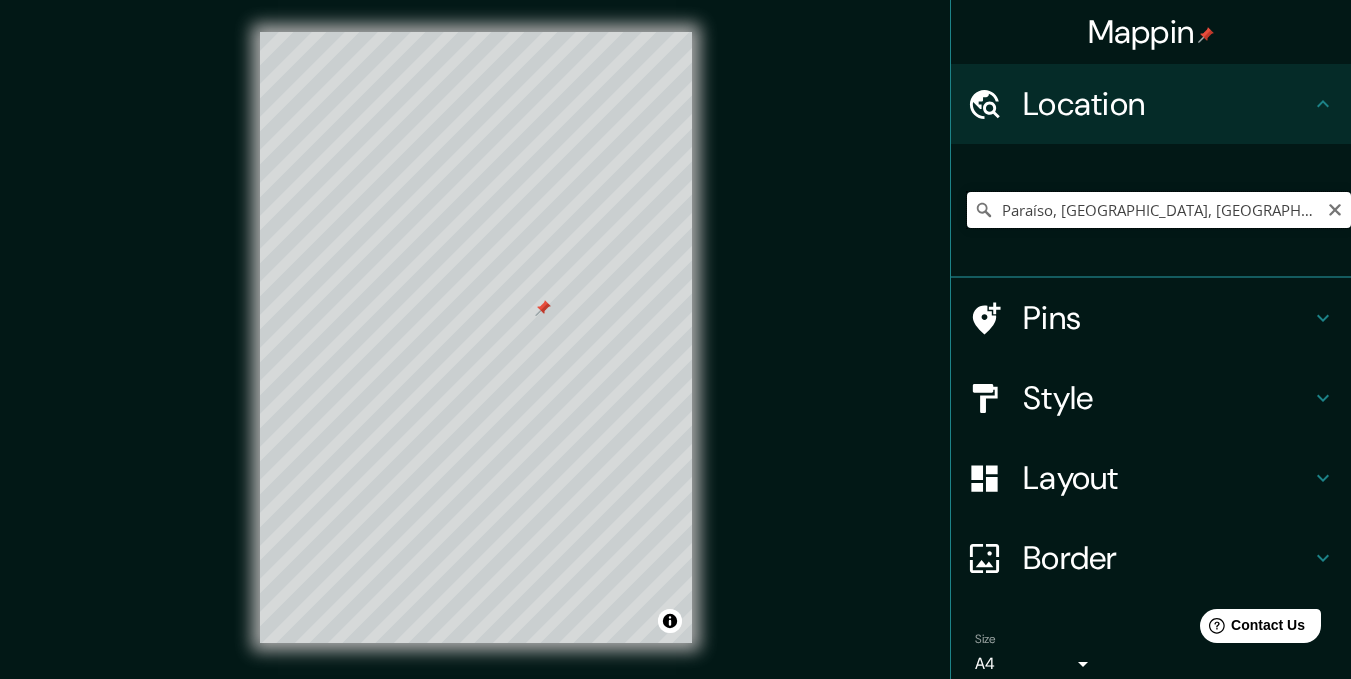 click on "Paraíso, Tabasco, México" at bounding box center [1159, 210] 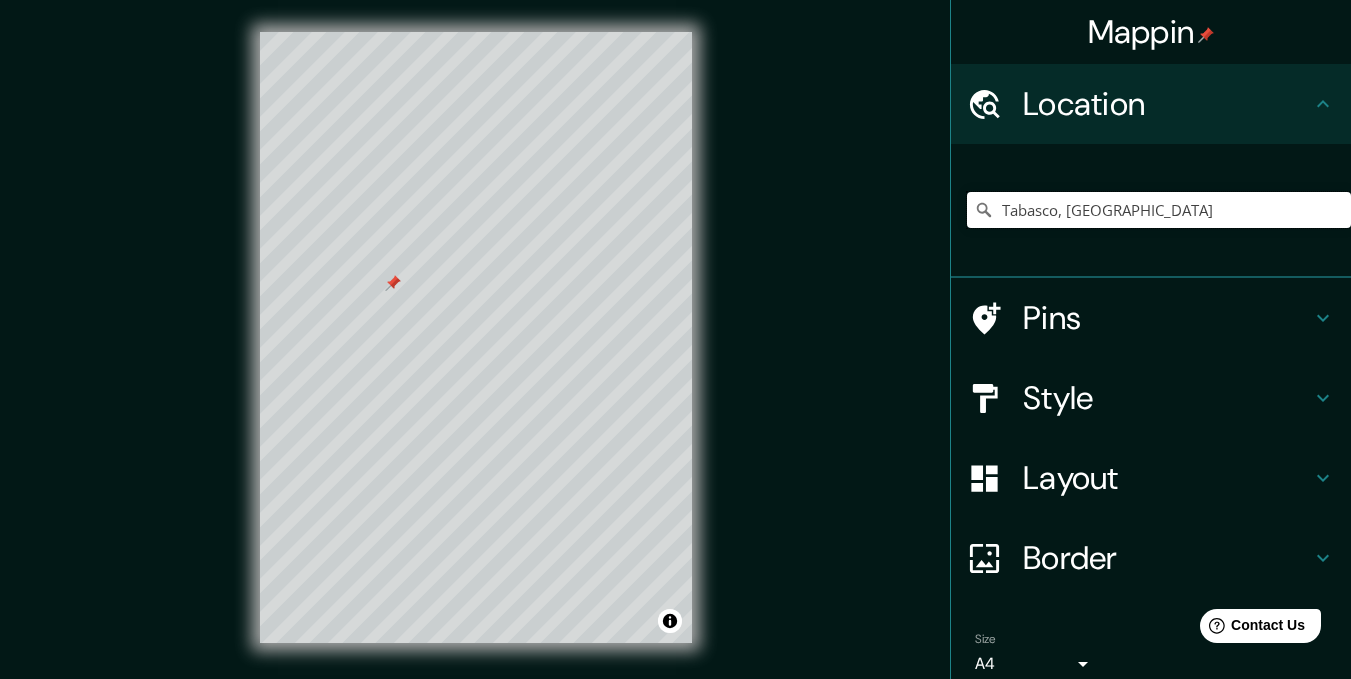 type on "Tabasco, [GEOGRAPHIC_DATA]" 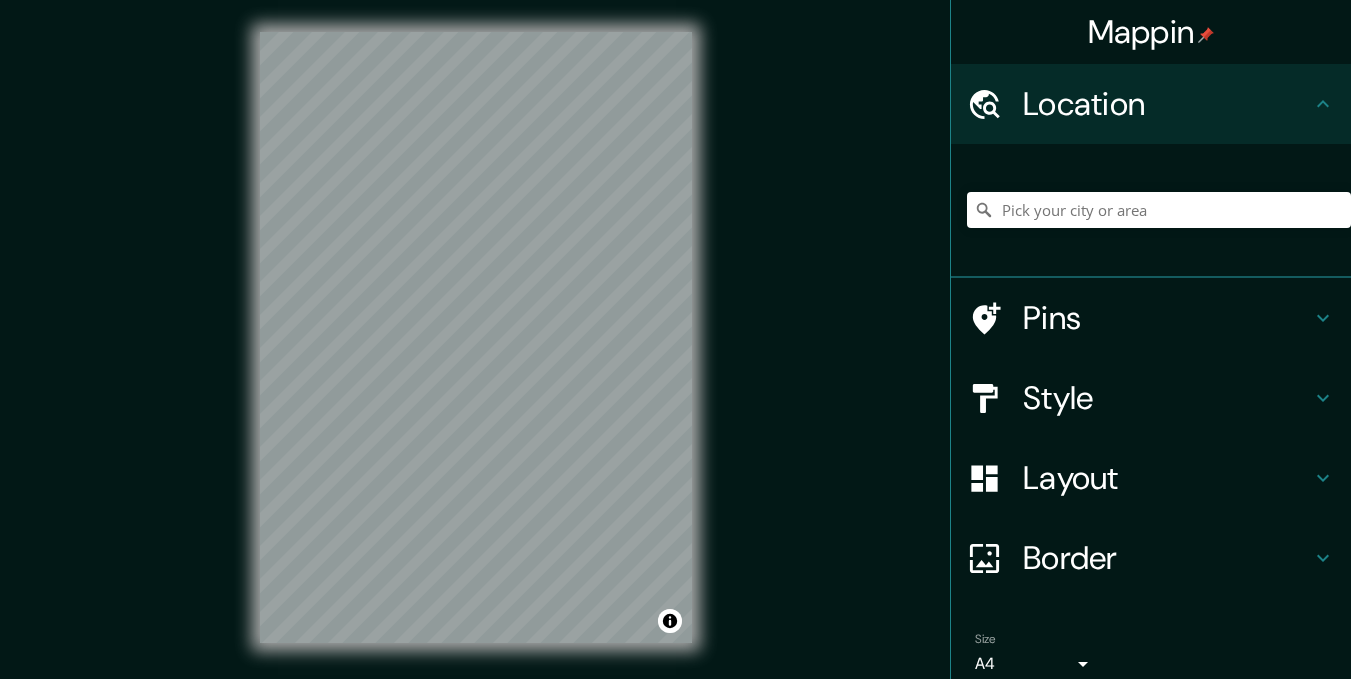 scroll, scrollTop: 0, scrollLeft: 0, axis: both 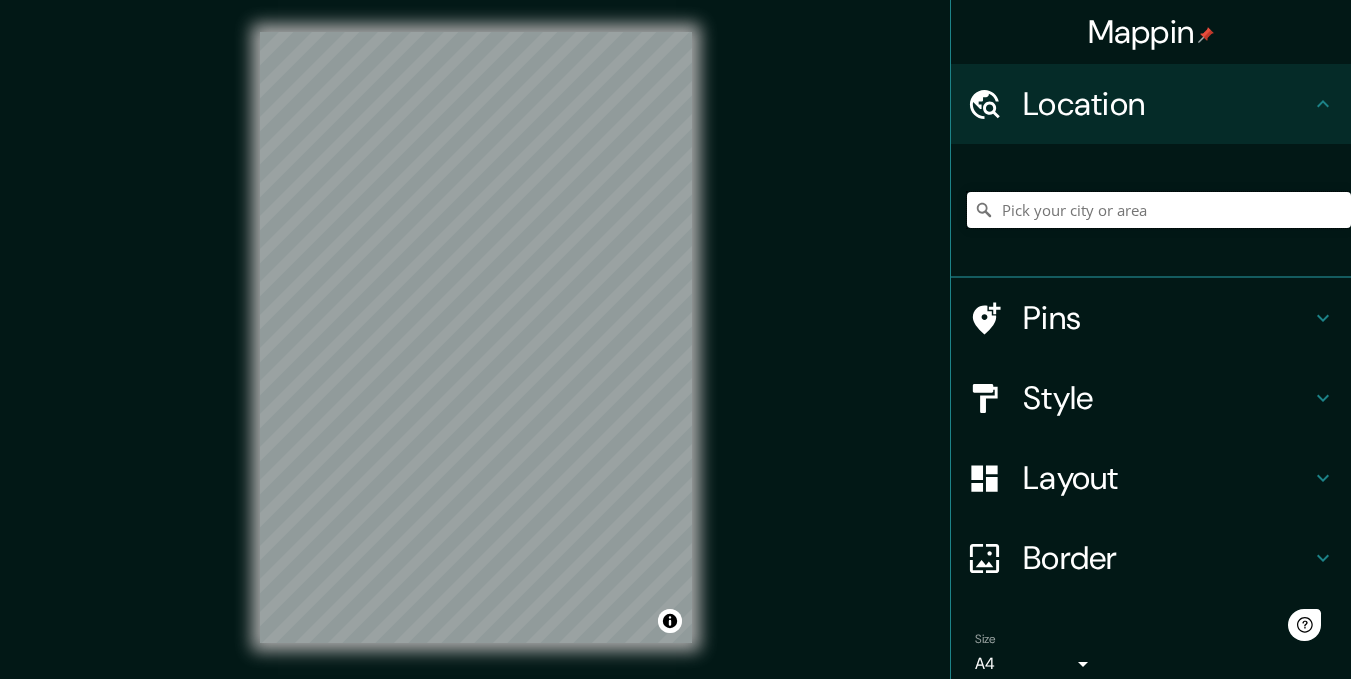 click at bounding box center [1159, 210] 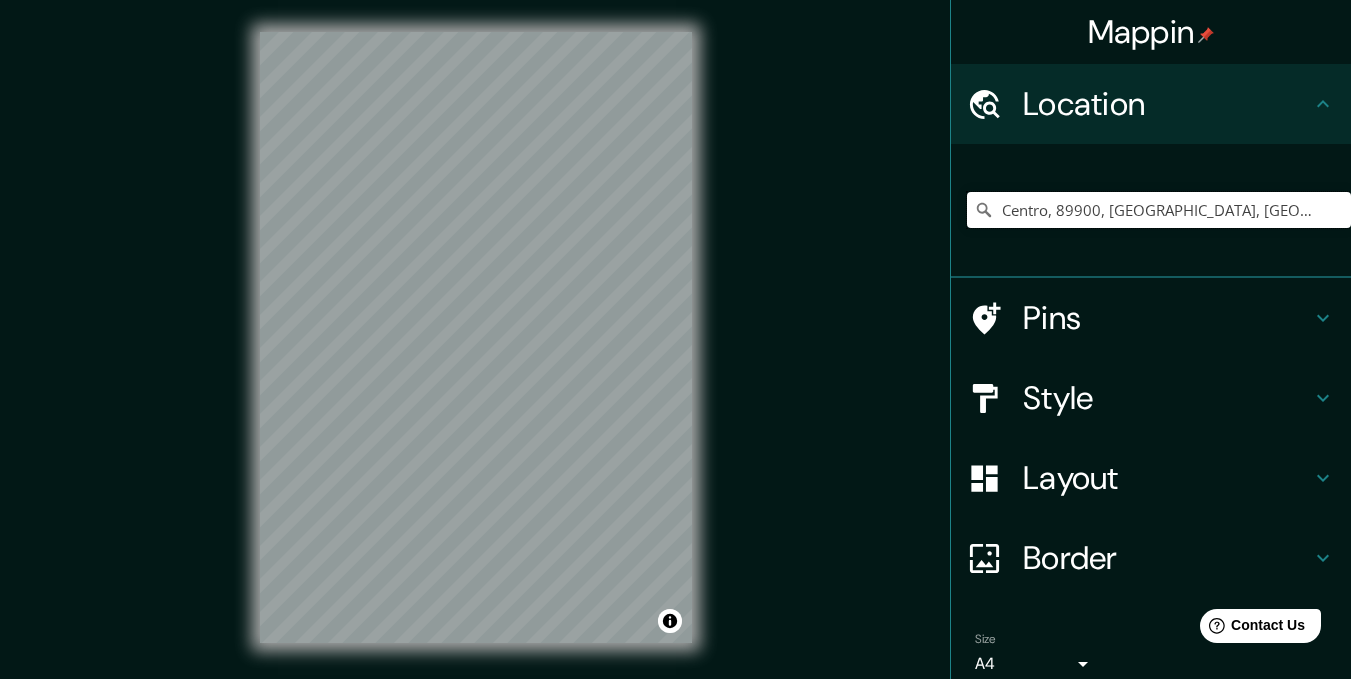 click on "Centro, 89900, [GEOGRAPHIC_DATA], [GEOGRAPHIC_DATA], [GEOGRAPHIC_DATA]" at bounding box center [1159, 210] 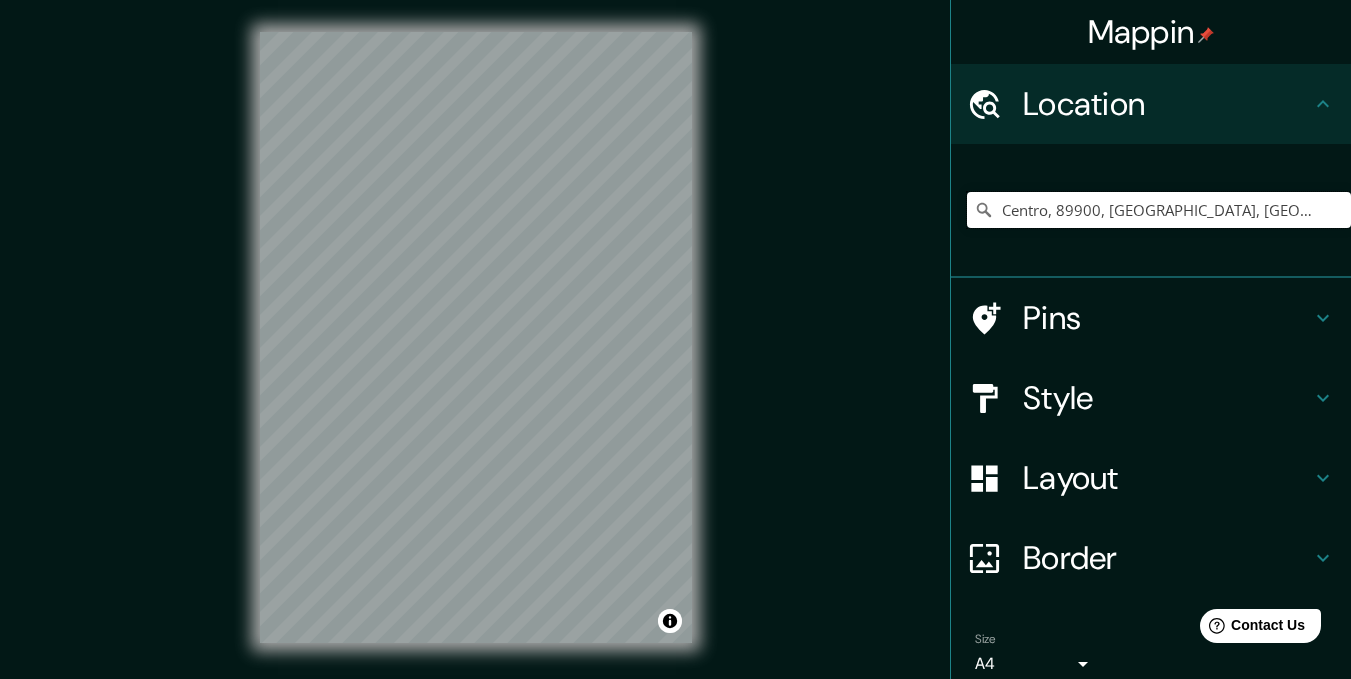 click on "Centro, 89900, [GEOGRAPHIC_DATA], [GEOGRAPHIC_DATA], [GEOGRAPHIC_DATA]" at bounding box center [1159, 210] 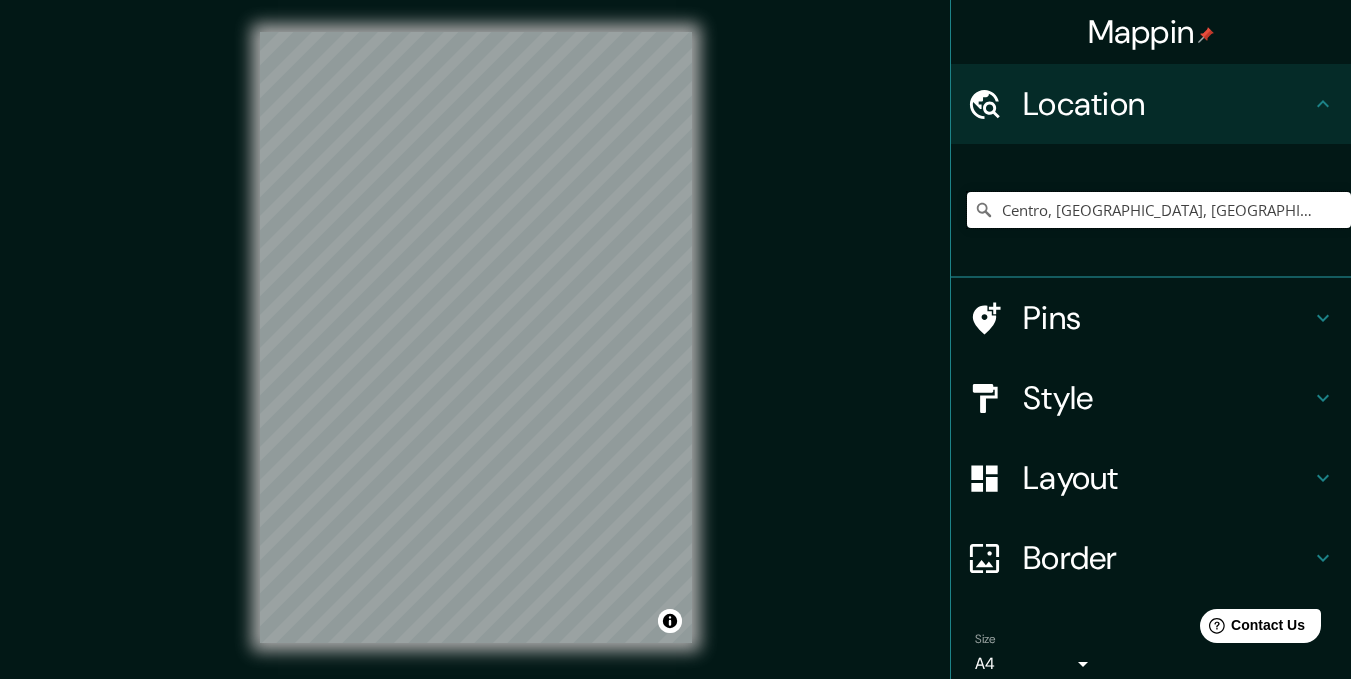 type on "Centro, [GEOGRAPHIC_DATA], [GEOGRAPHIC_DATA]" 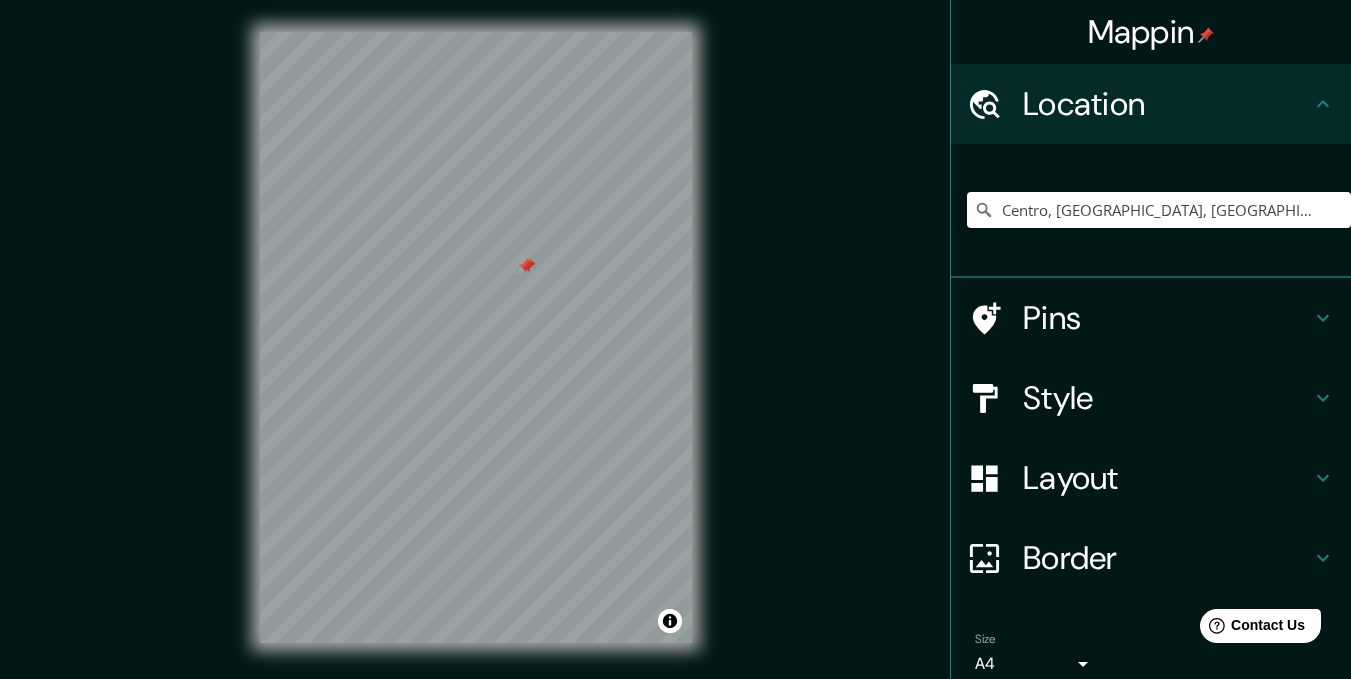 click at bounding box center (525, 266) 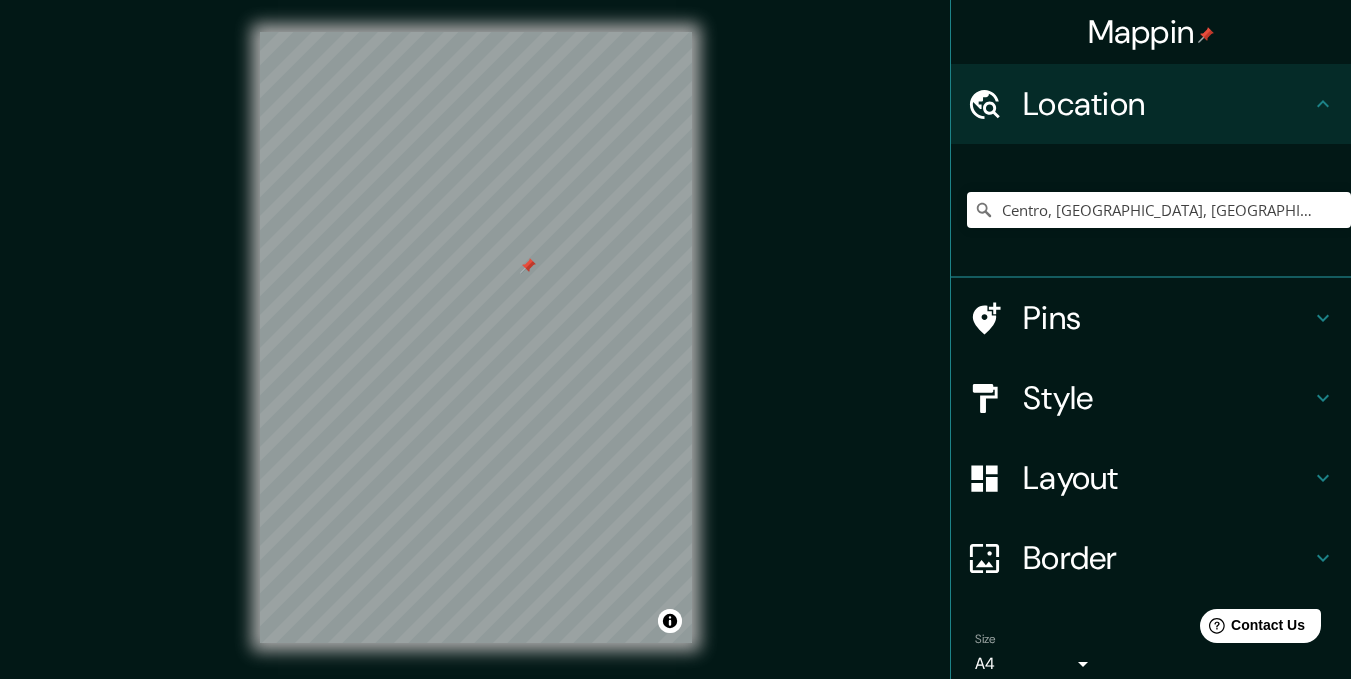 click at bounding box center [528, 266] 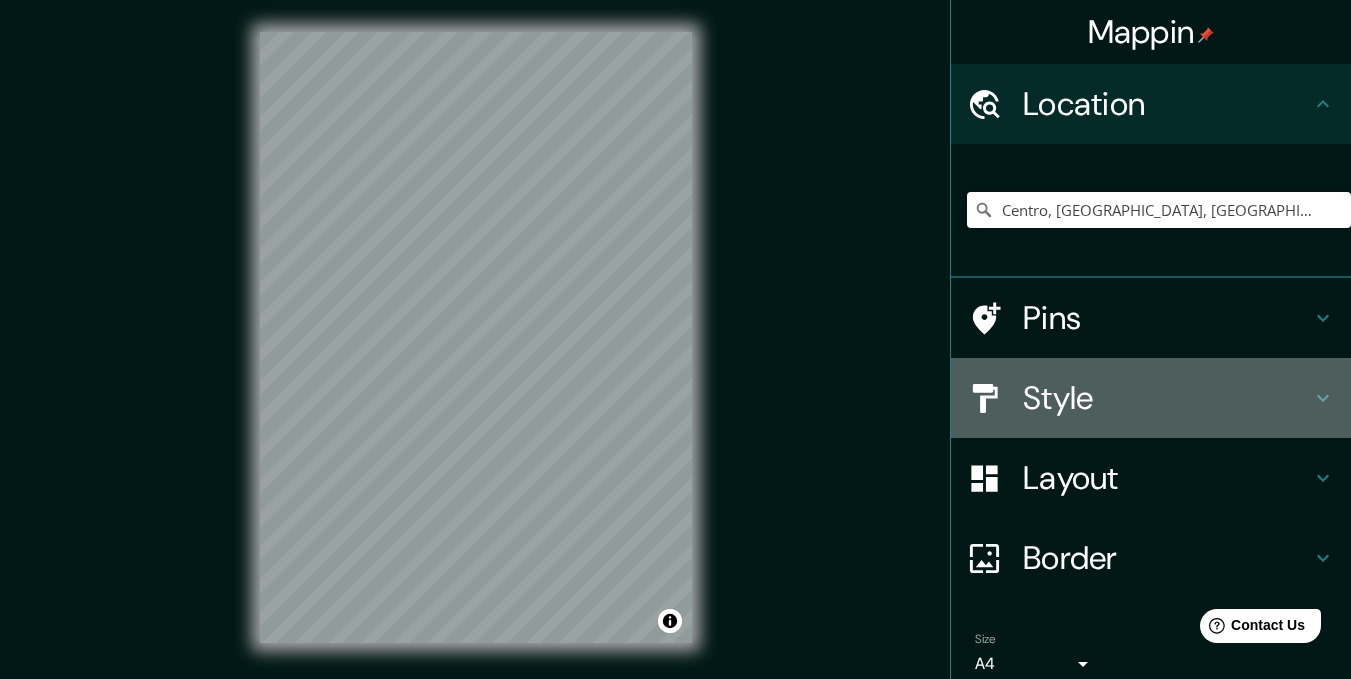 click on "Style" at bounding box center (1167, 398) 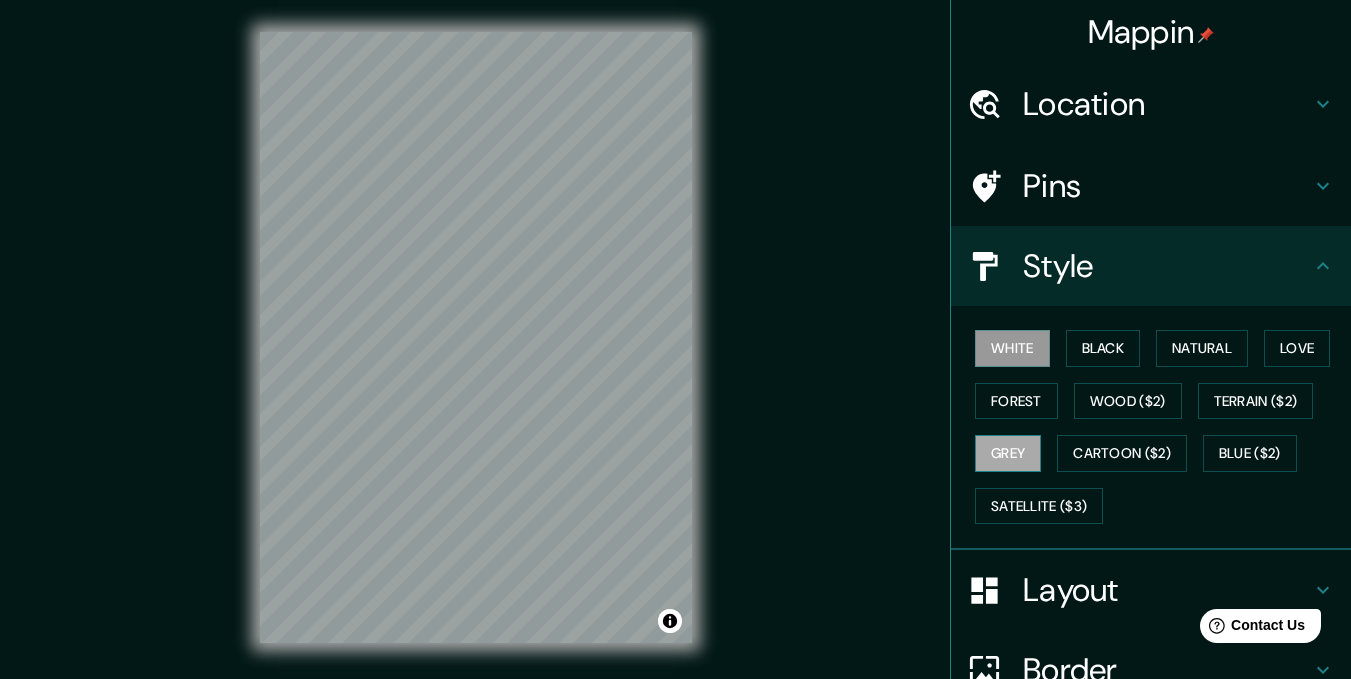 drag, startPoint x: 1082, startPoint y: 342, endPoint x: 1016, endPoint y: 446, distance: 123.174675 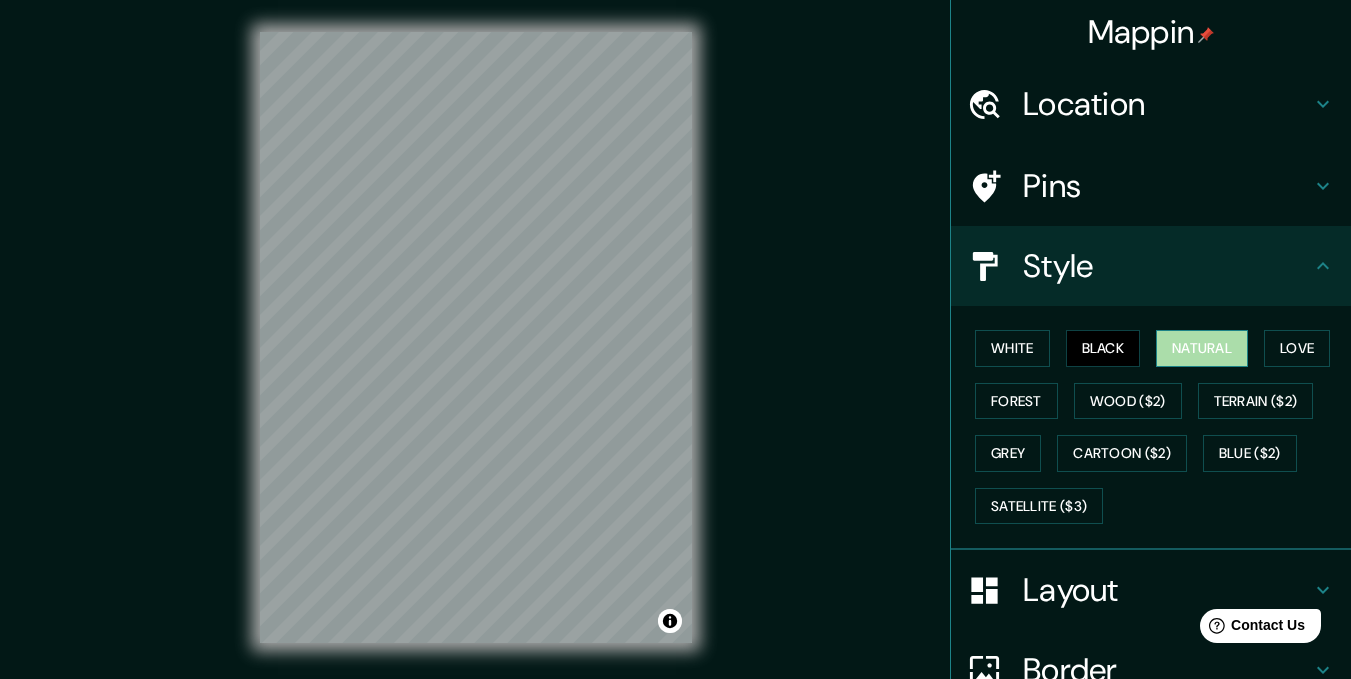 click on "Natural" at bounding box center [1202, 348] 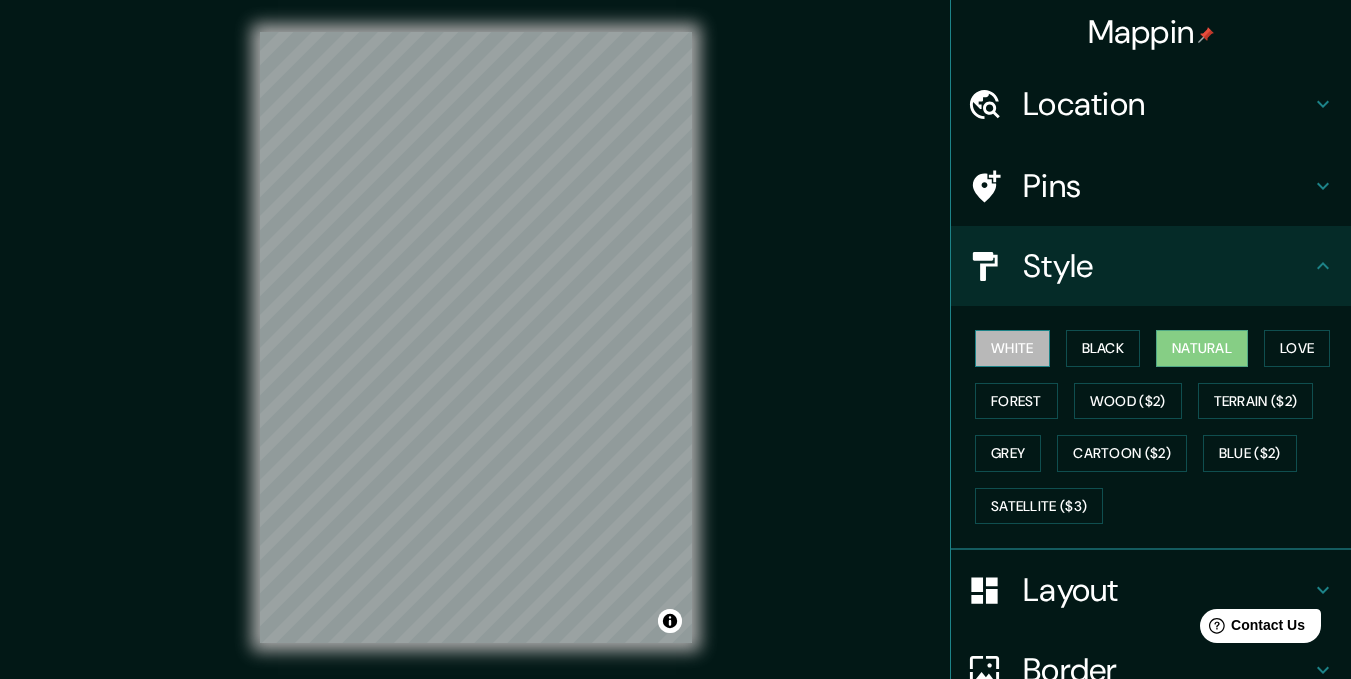 click on "White" at bounding box center [1012, 348] 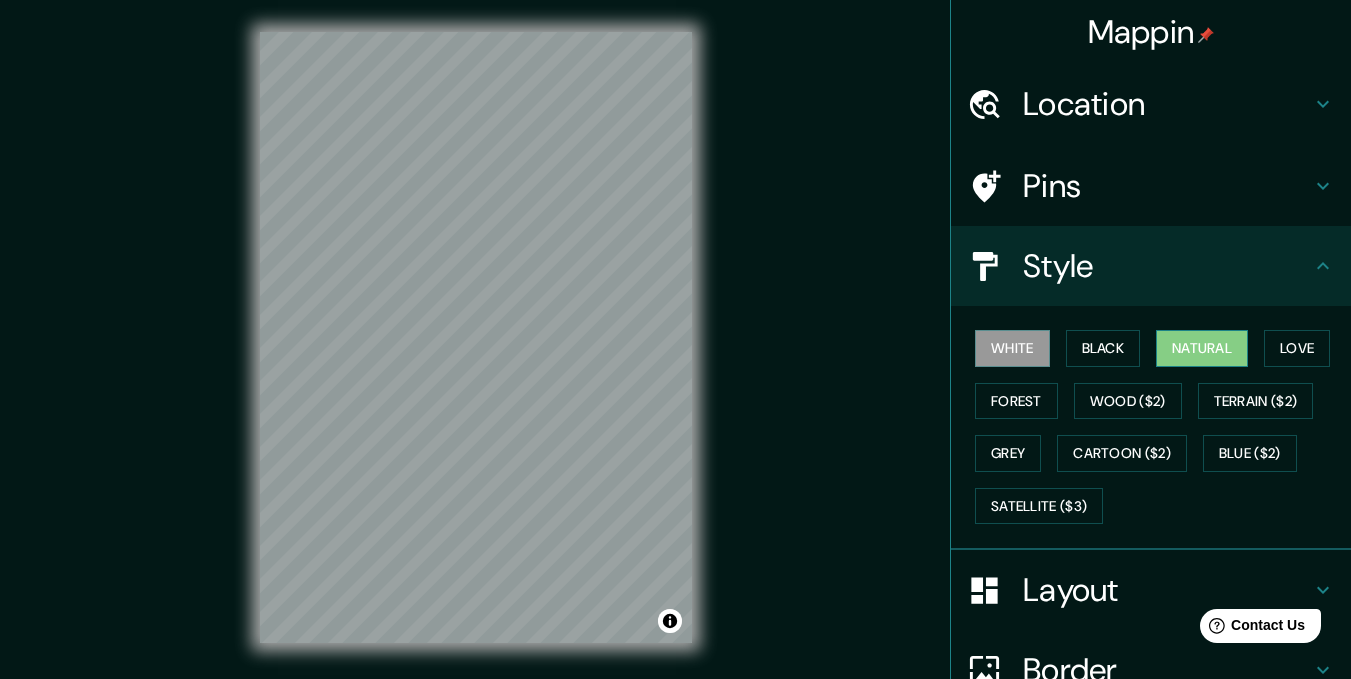 click on "Natural" at bounding box center (1202, 348) 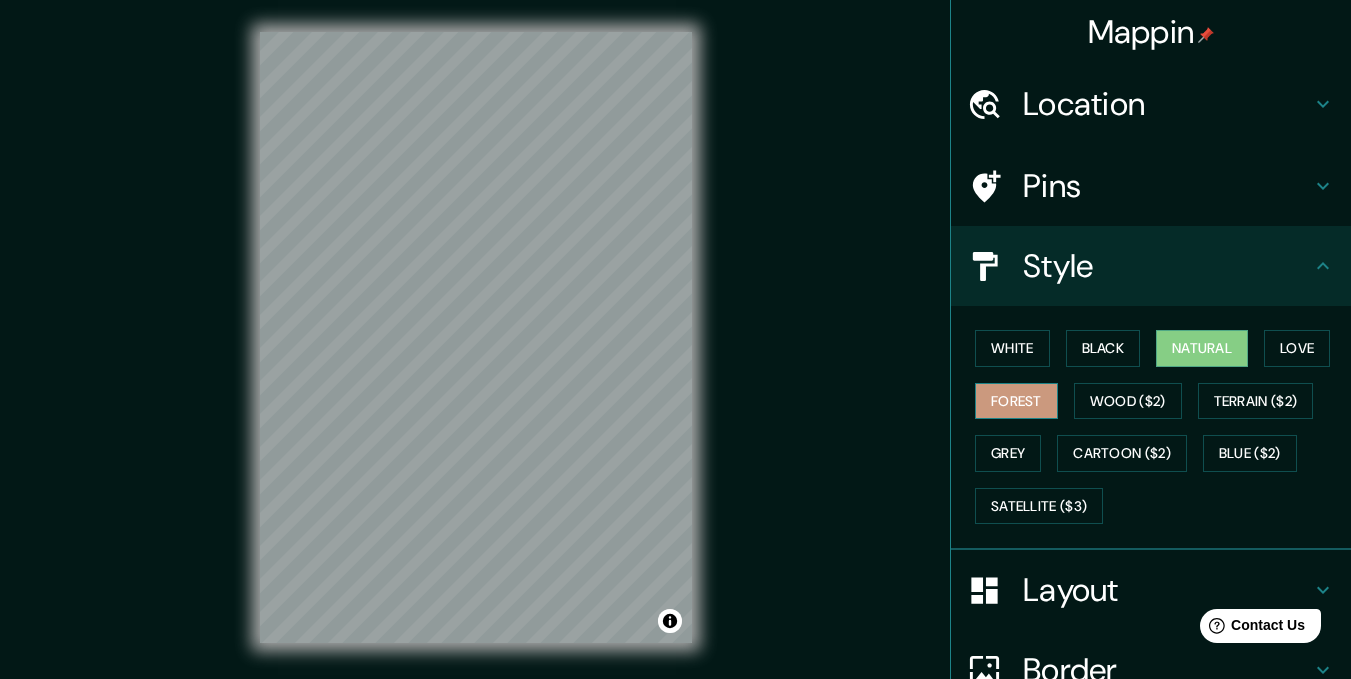 click on "Forest" at bounding box center [1016, 401] 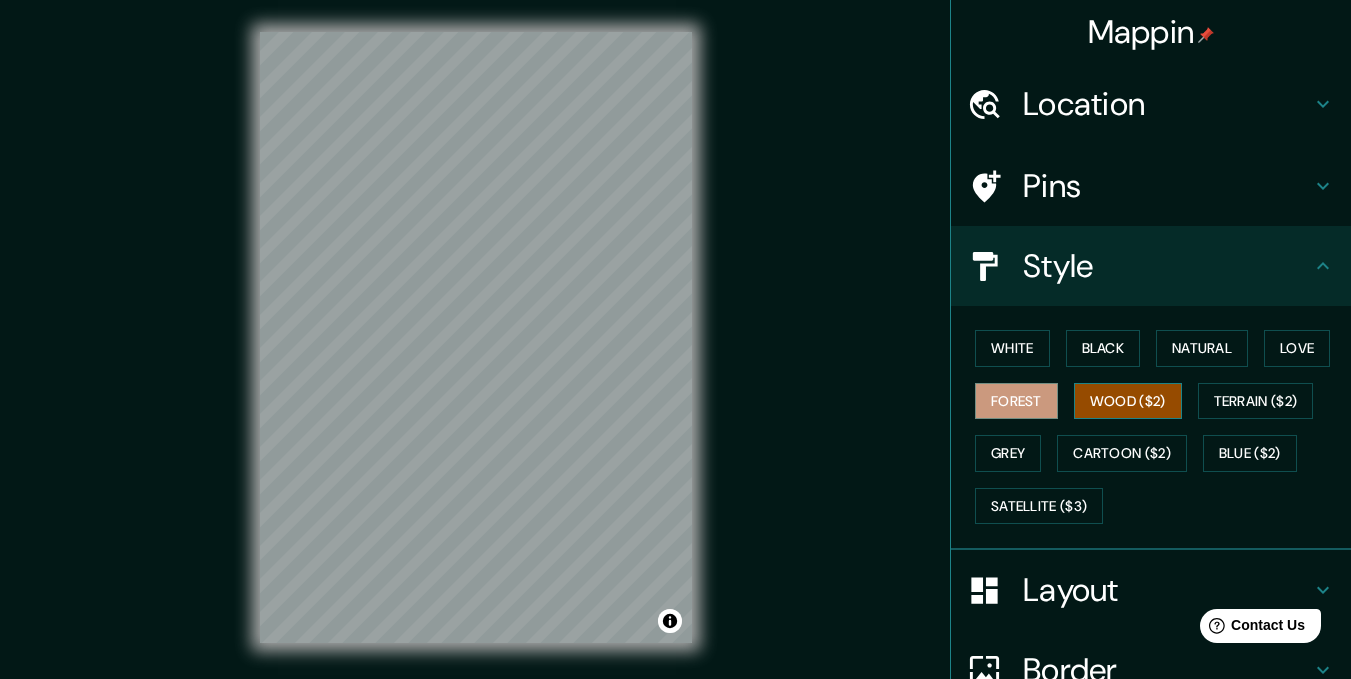 click on "Wood ($2)" at bounding box center [1128, 401] 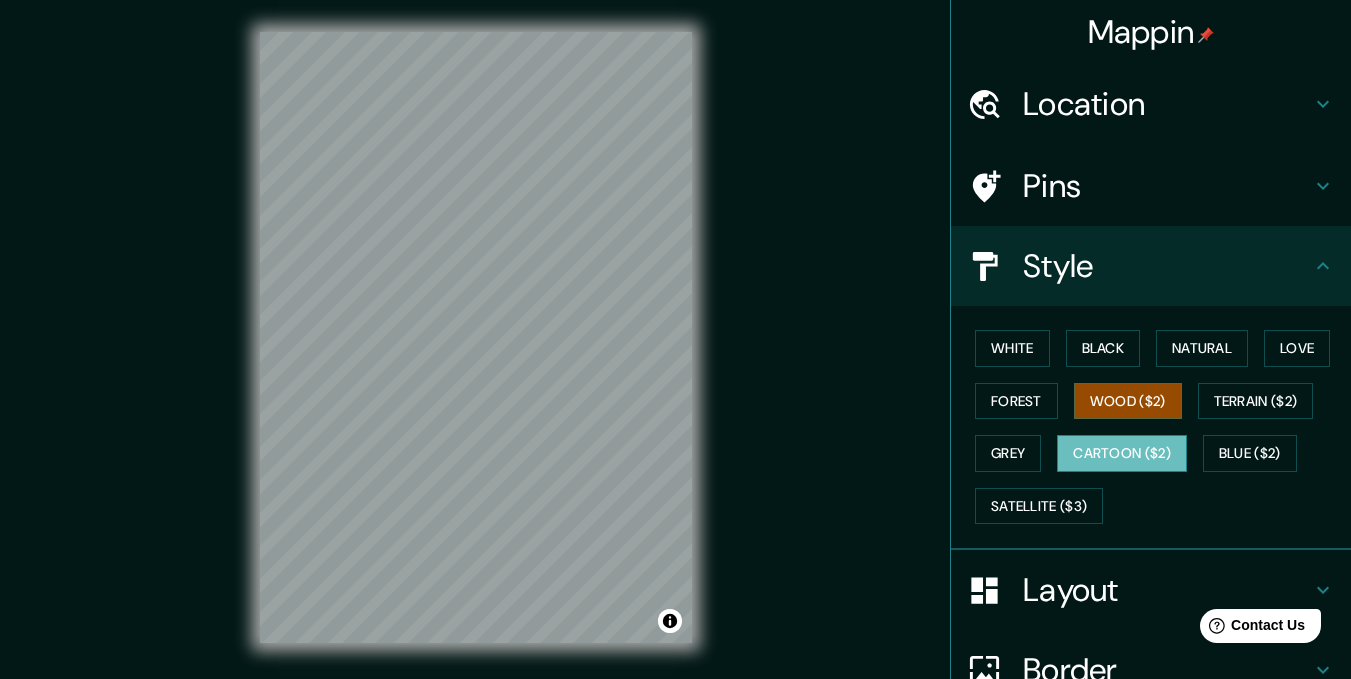 click on "Cartoon ($2)" at bounding box center [1122, 453] 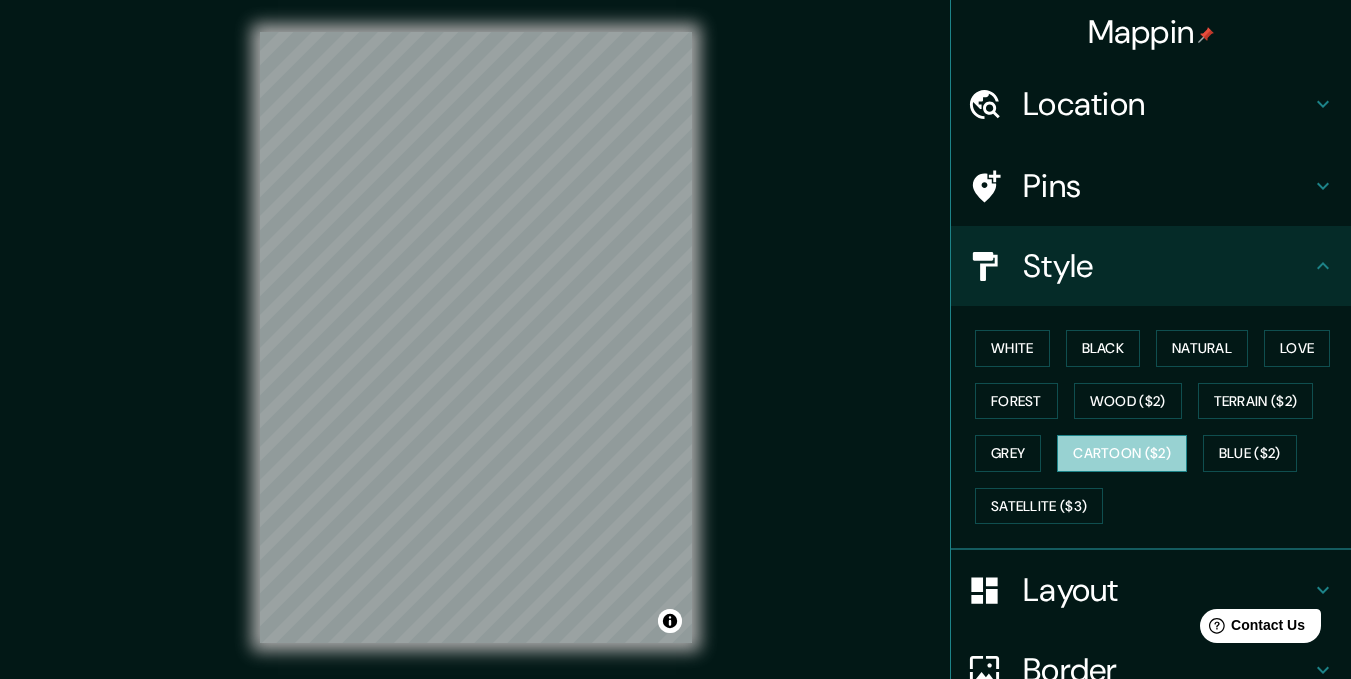 click on "Cartoon ($2)" at bounding box center [1122, 453] 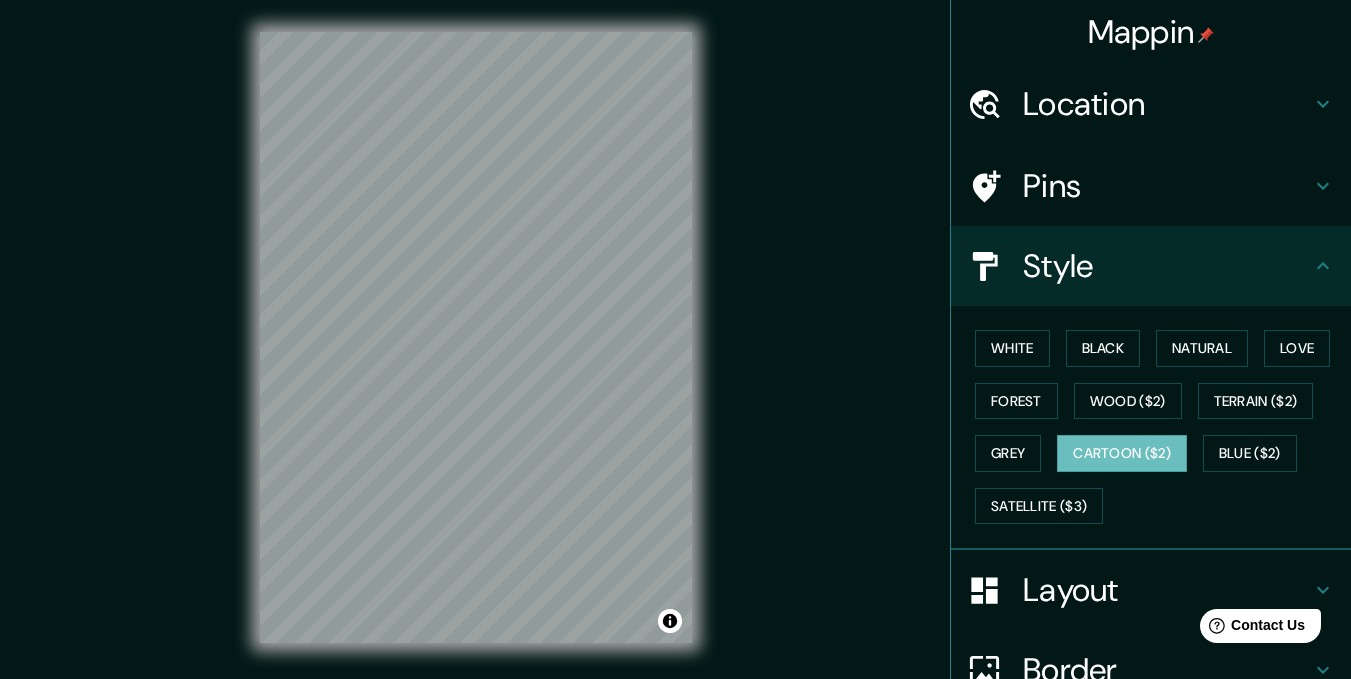 click on "White Black Natural Love Forest Wood ($2) Terrain ($2) Grey Cartoon ($2) Blue ($2) Satellite ($3)" at bounding box center [1159, 427] 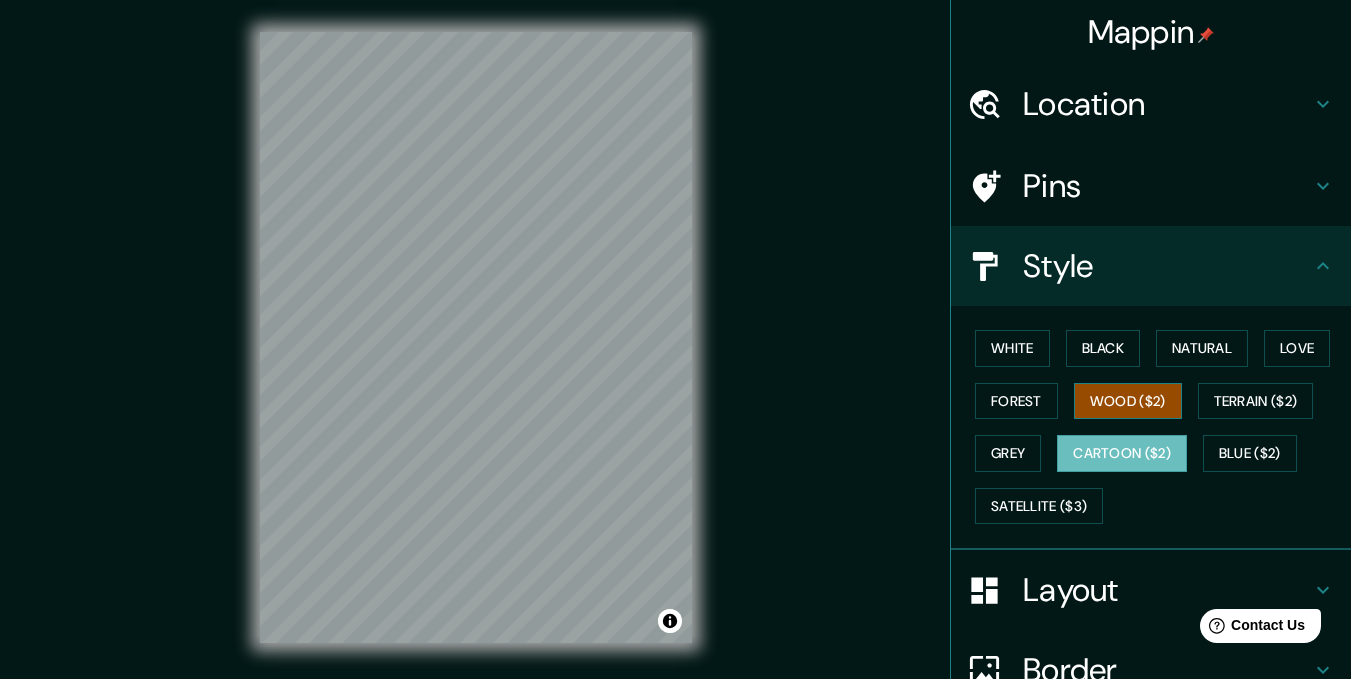 click on "Wood ($2)" at bounding box center (1128, 401) 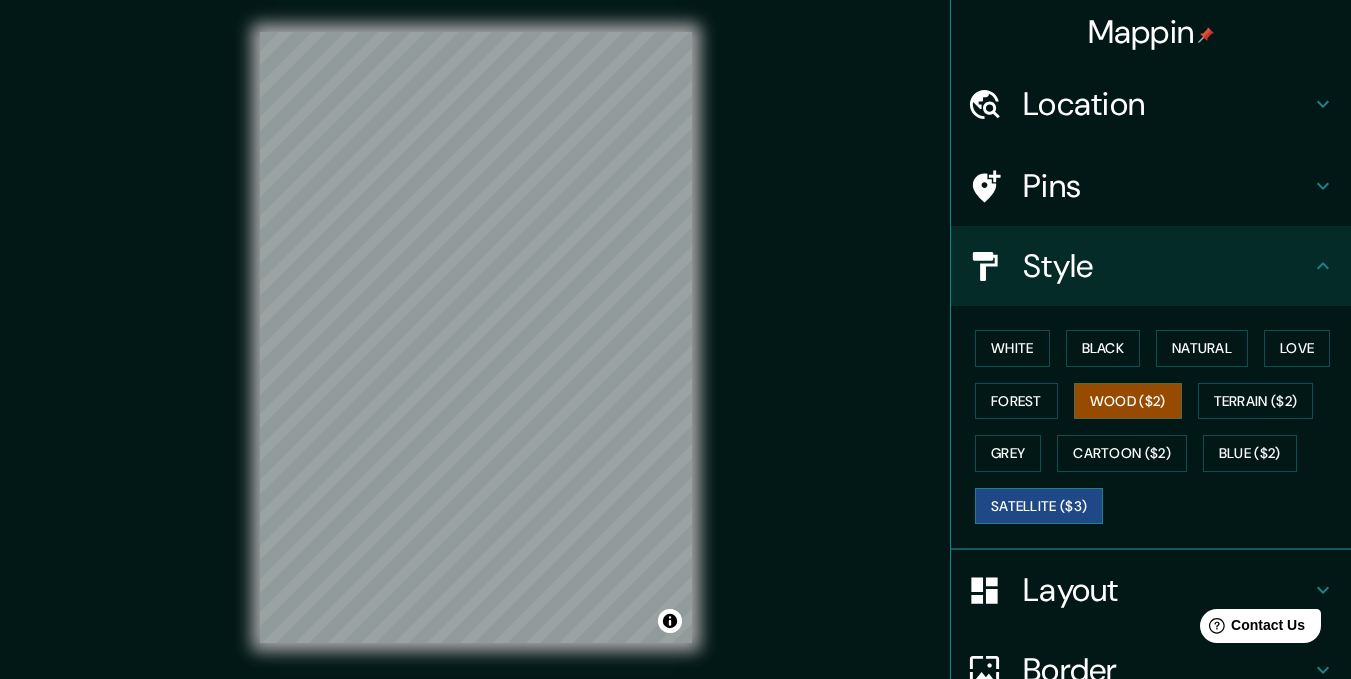 click on "Satellite ($3)" at bounding box center (1039, 506) 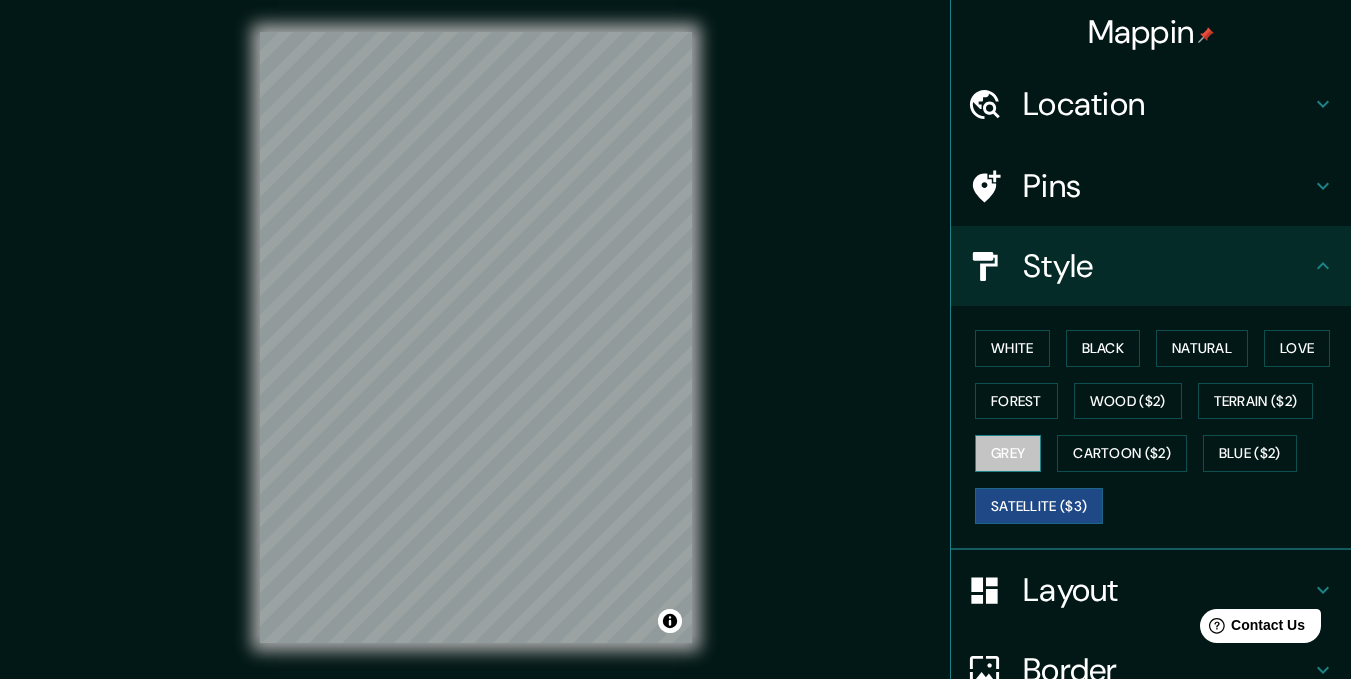 click on "Grey" at bounding box center (1008, 453) 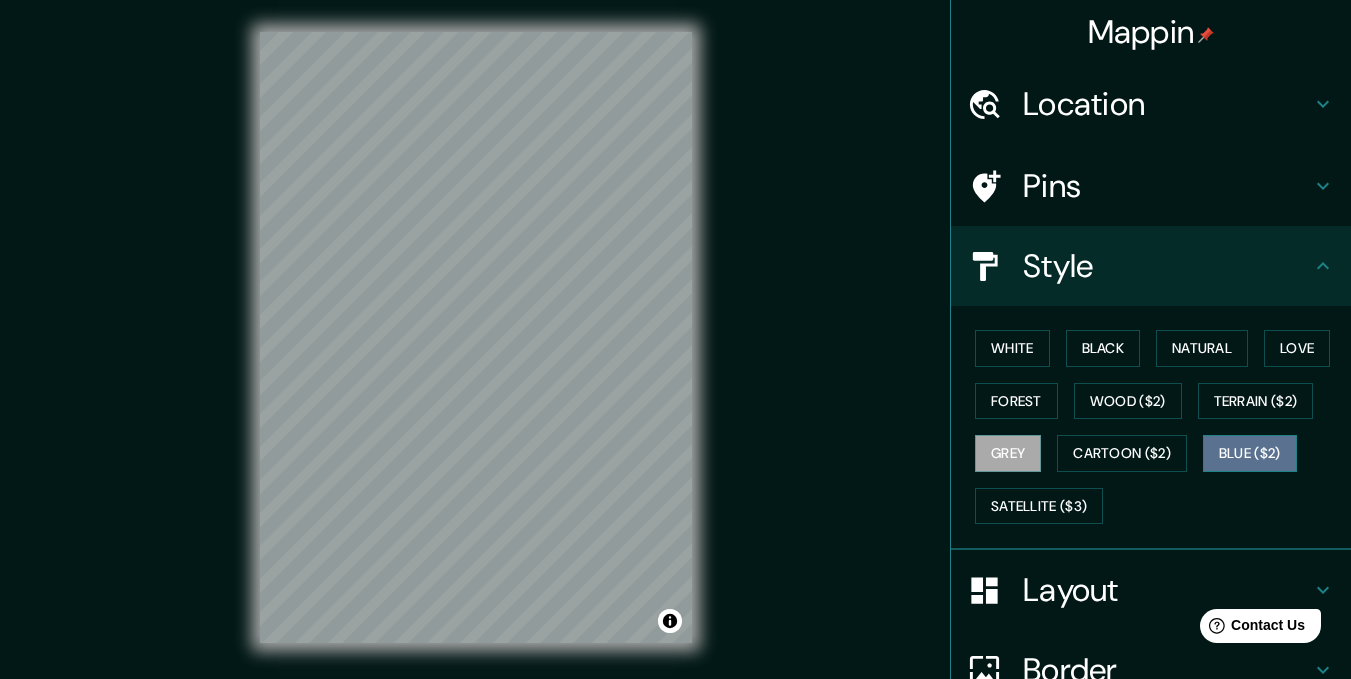 click on "Blue ($2)" at bounding box center (1250, 453) 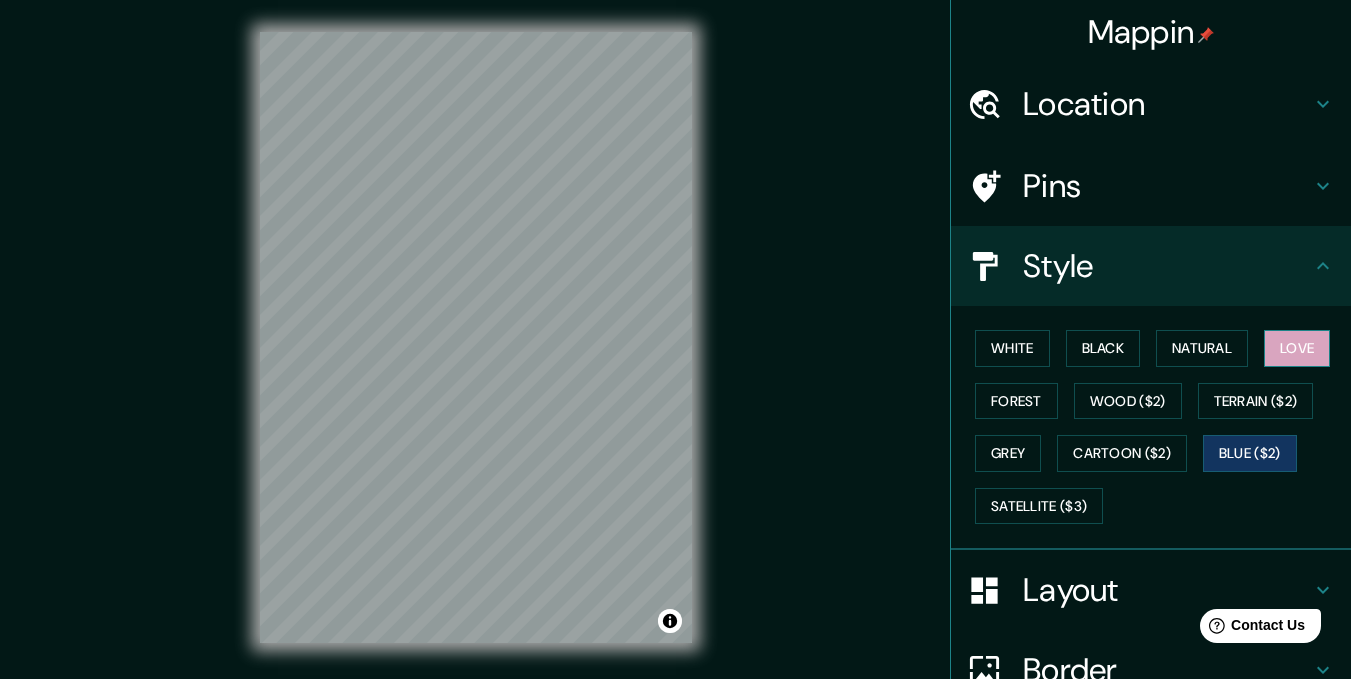 click on "Love" at bounding box center (1297, 348) 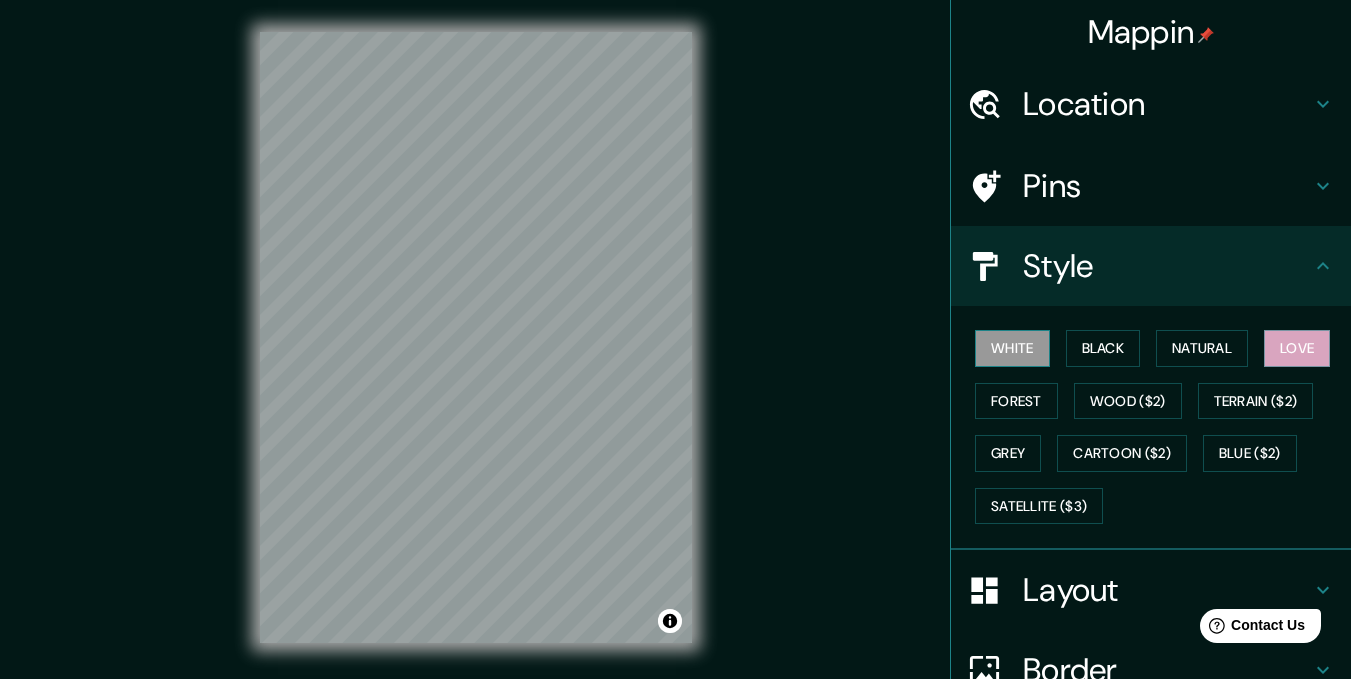 click on "White" at bounding box center (1012, 348) 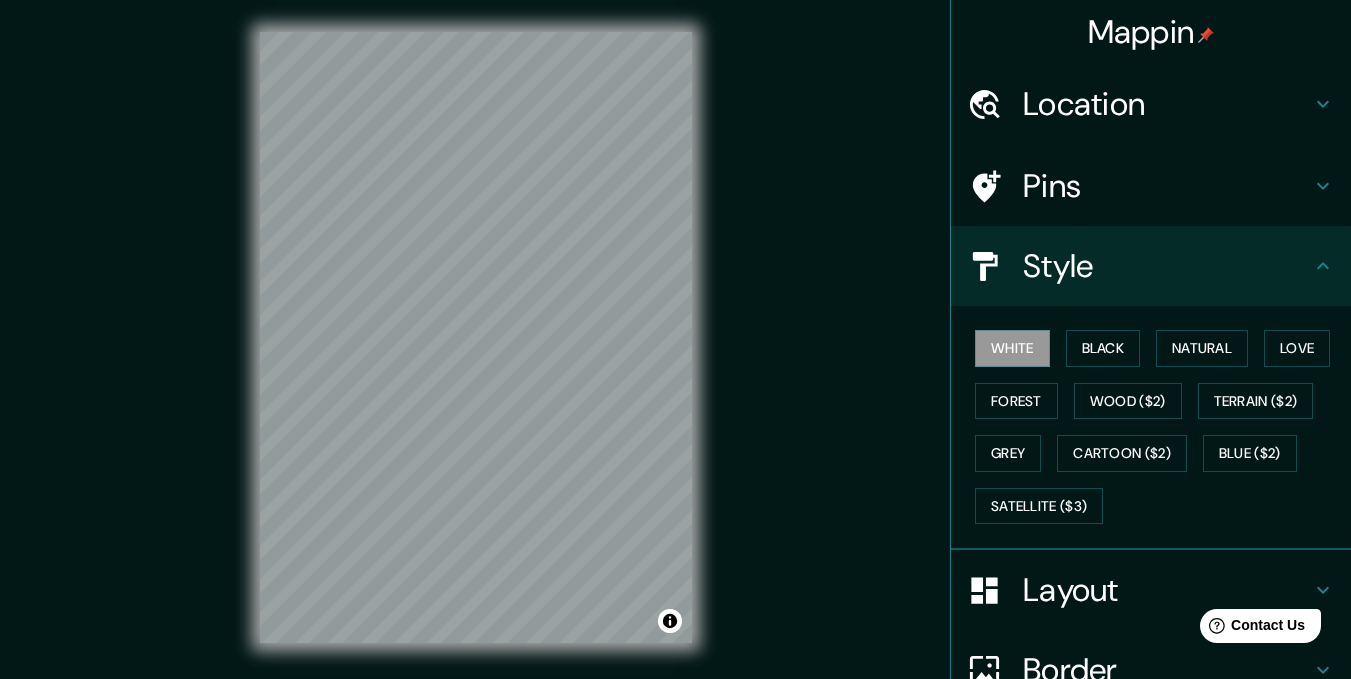 click on "Pins" at bounding box center [1167, 186] 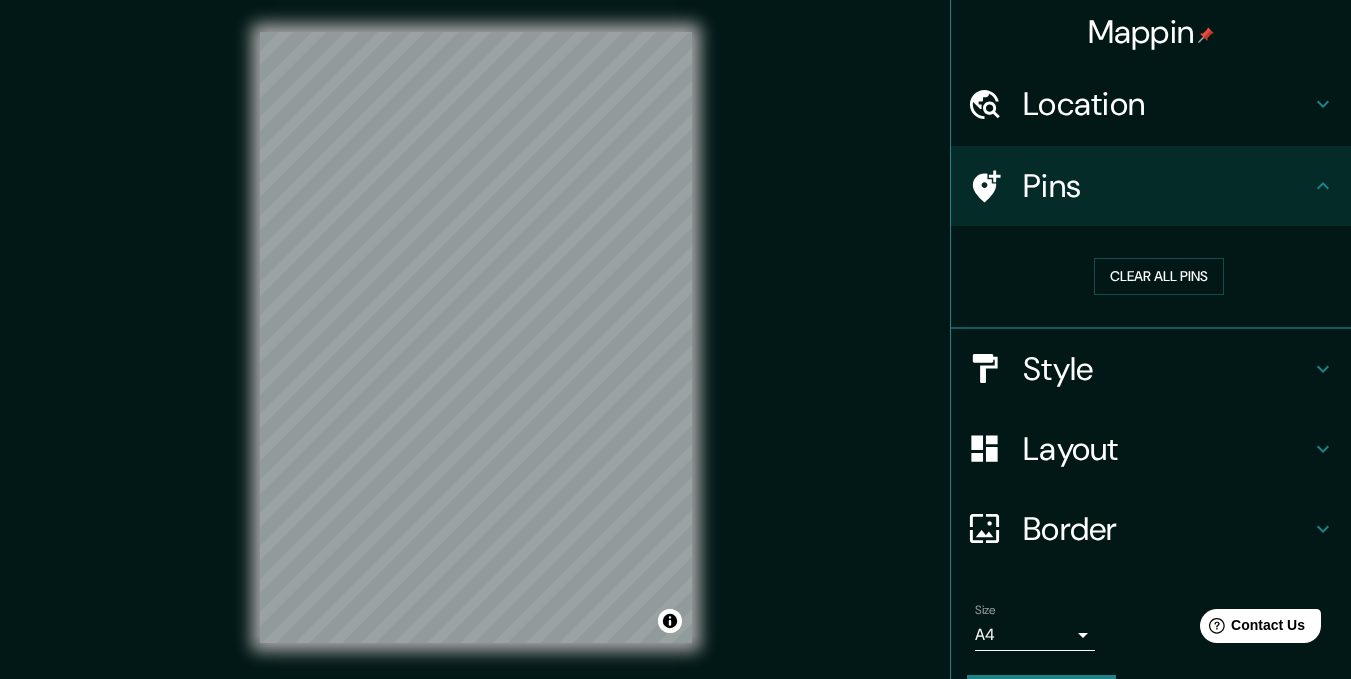 drag, startPoint x: 1103, startPoint y: 198, endPoint x: 1104, endPoint y: 147, distance: 51.009804 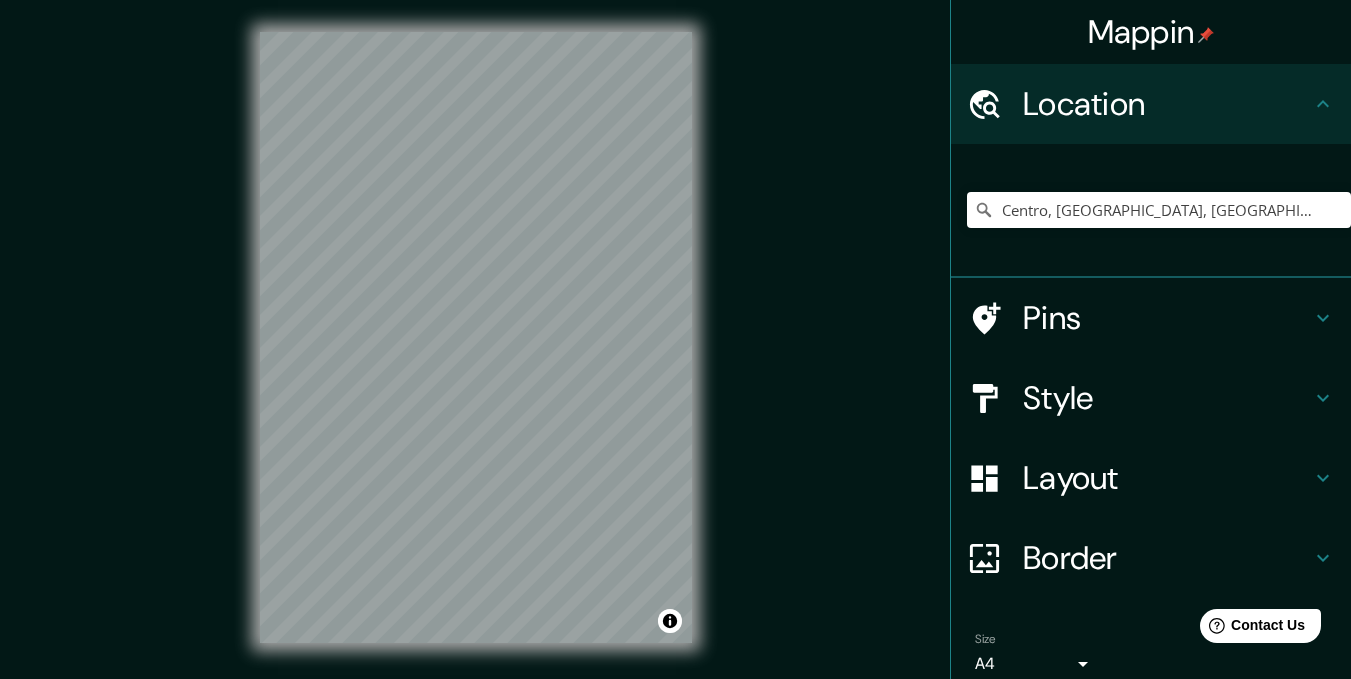 click on "Location" at bounding box center [1167, 104] 